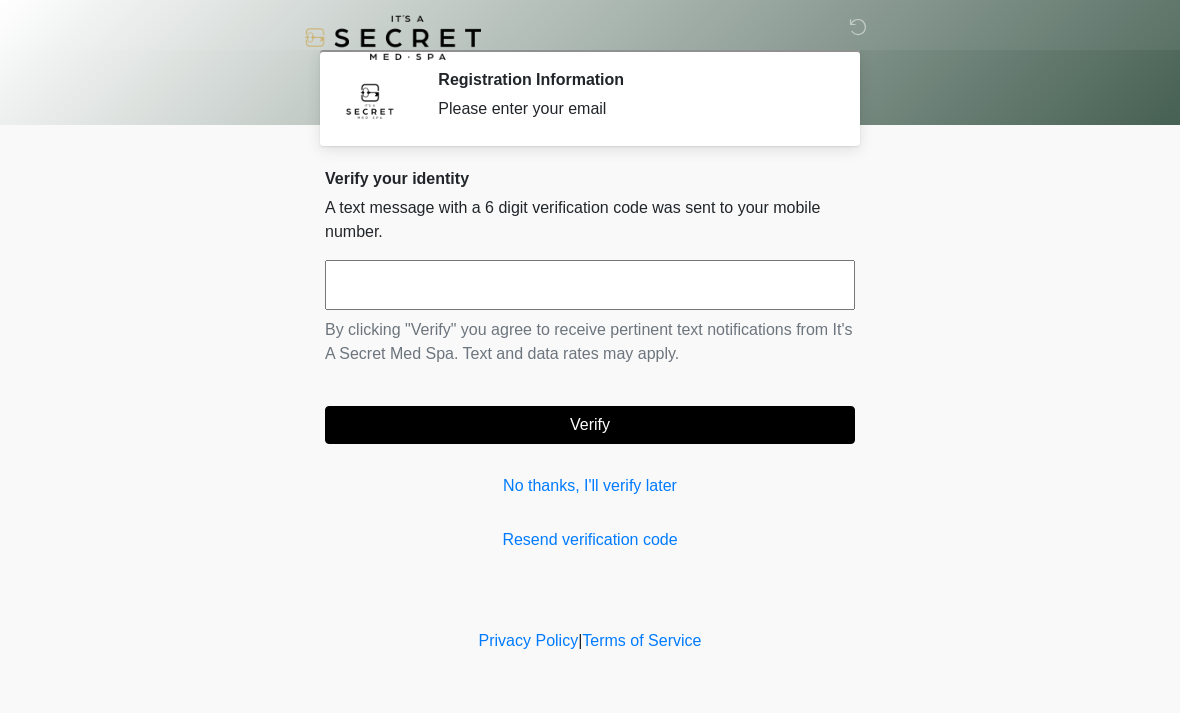 scroll, scrollTop: 0, scrollLeft: 0, axis: both 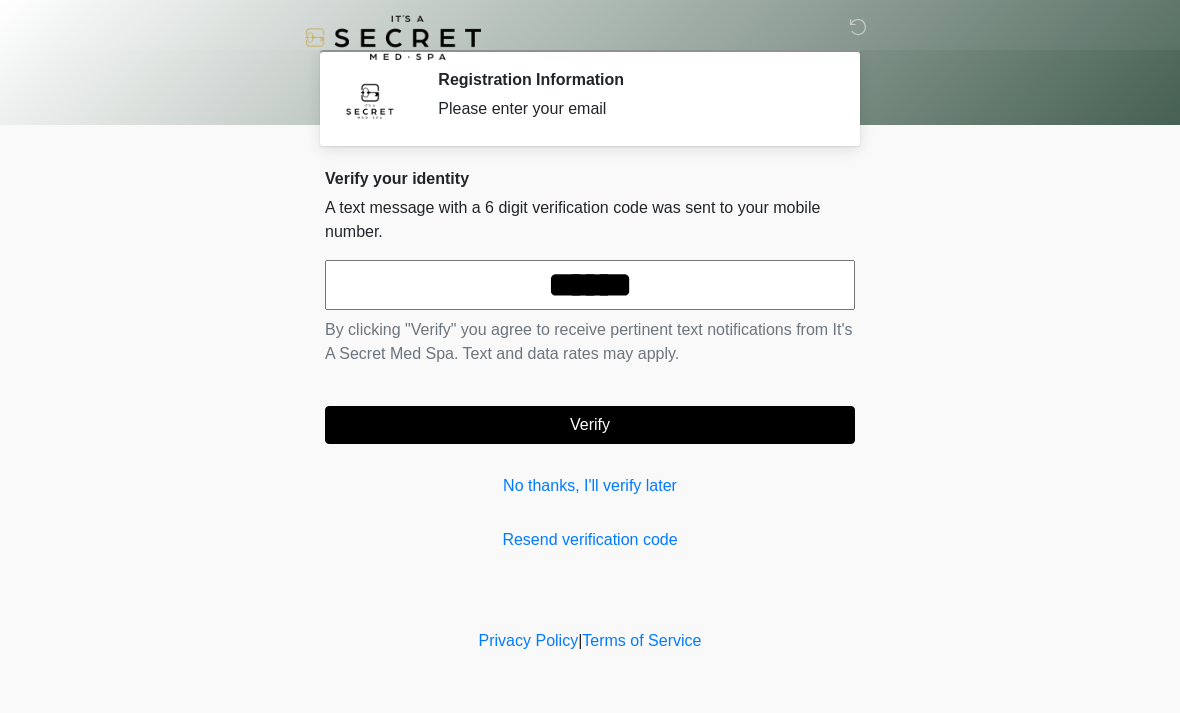 type on "******" 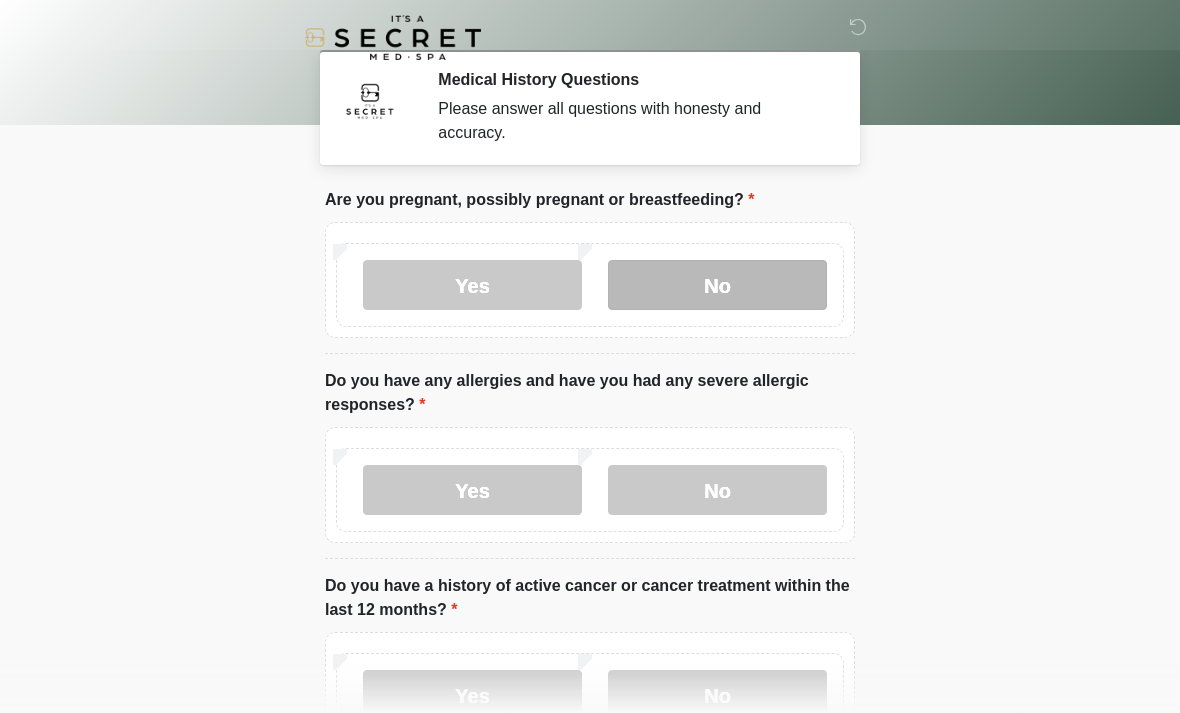 click on "No" at bounding box center (717, 285) 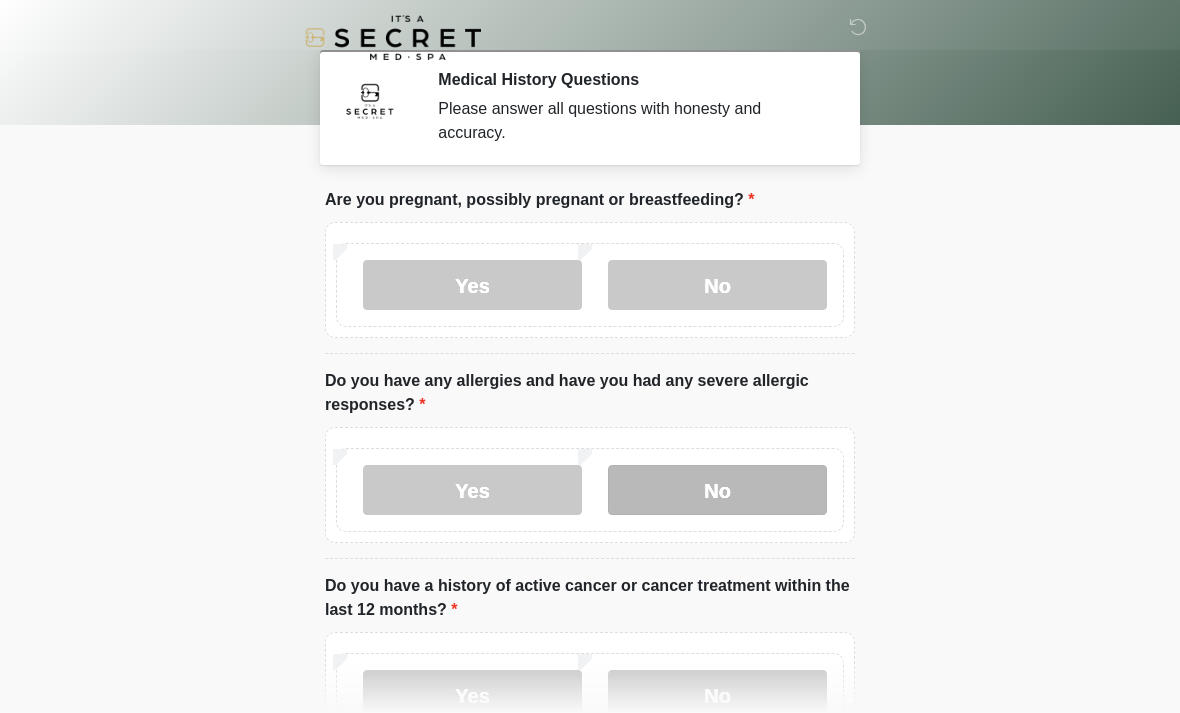 click on "No" at bounding box center (717, 490) 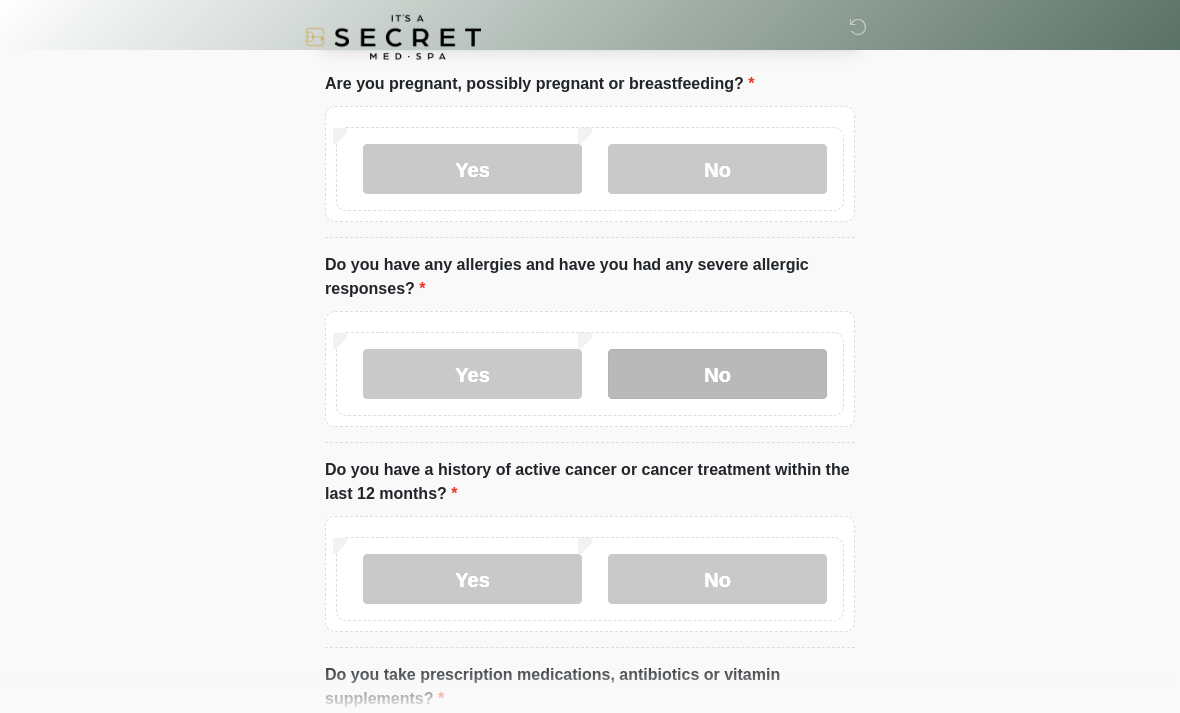scroll, scrollTop: 114, scrollLeft: 0, axis: vertical 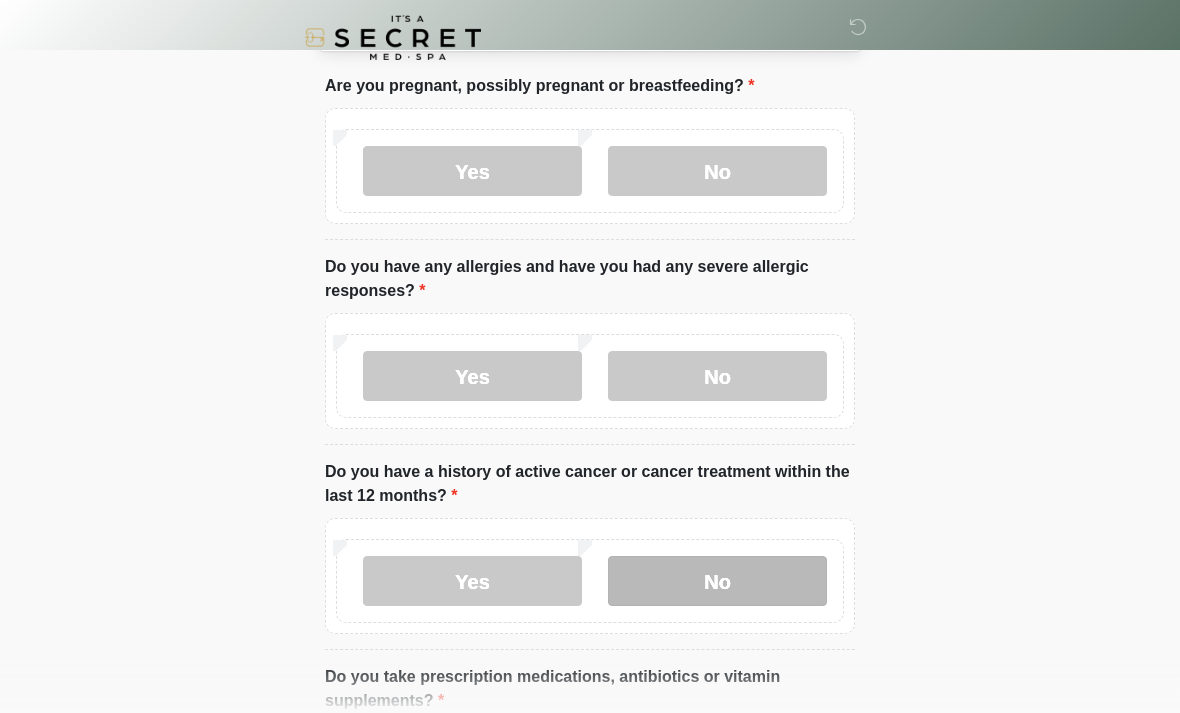 click on "No" at bounding box center [717, 581] 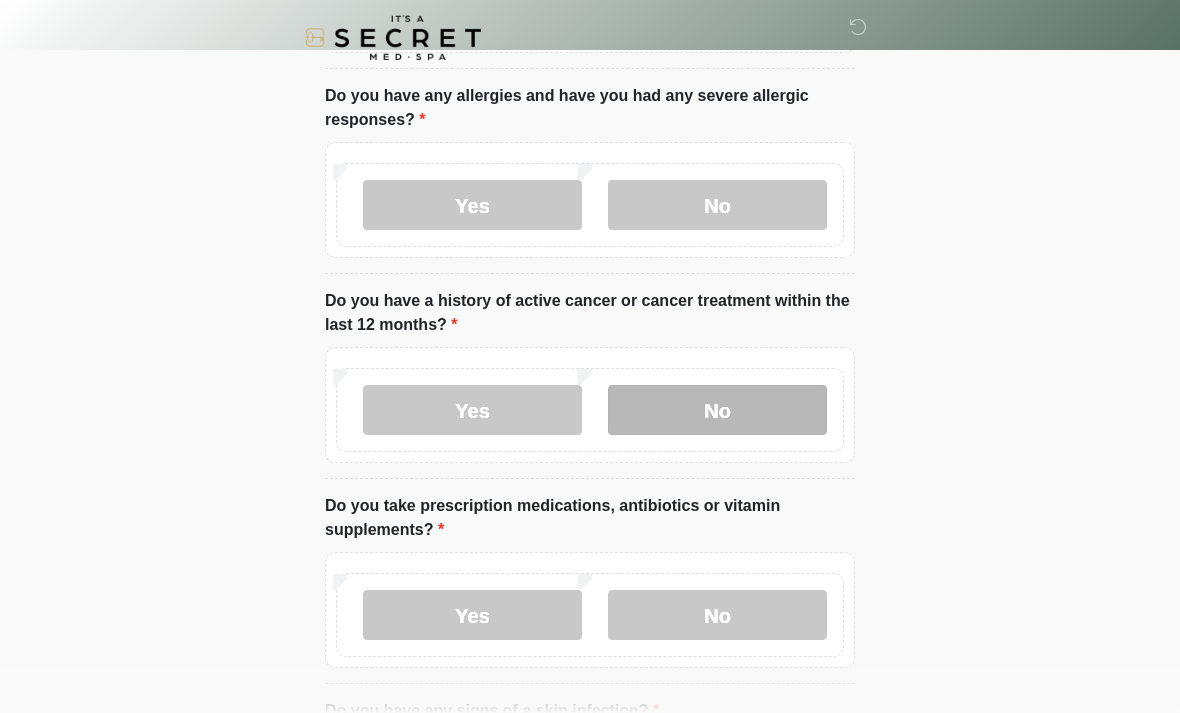 scroll, scrollTop: 303, scrollLeft: 0, axis: vertical 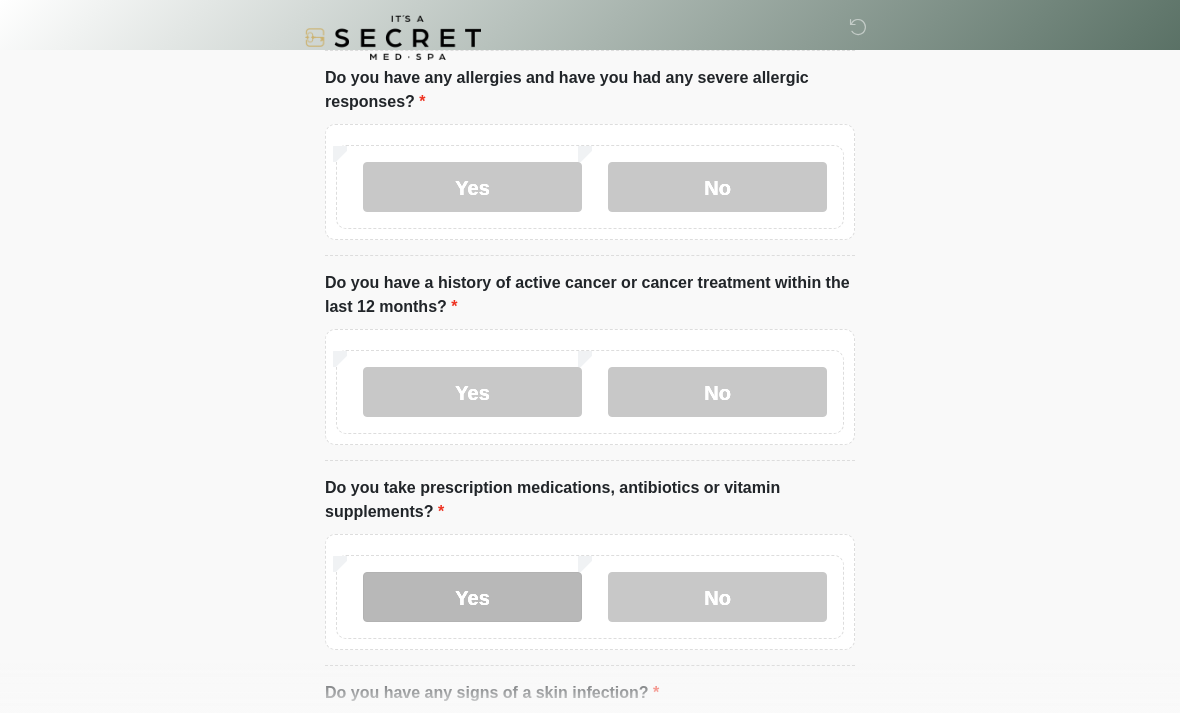 click on "Yes" at bounding box center [472, 597] 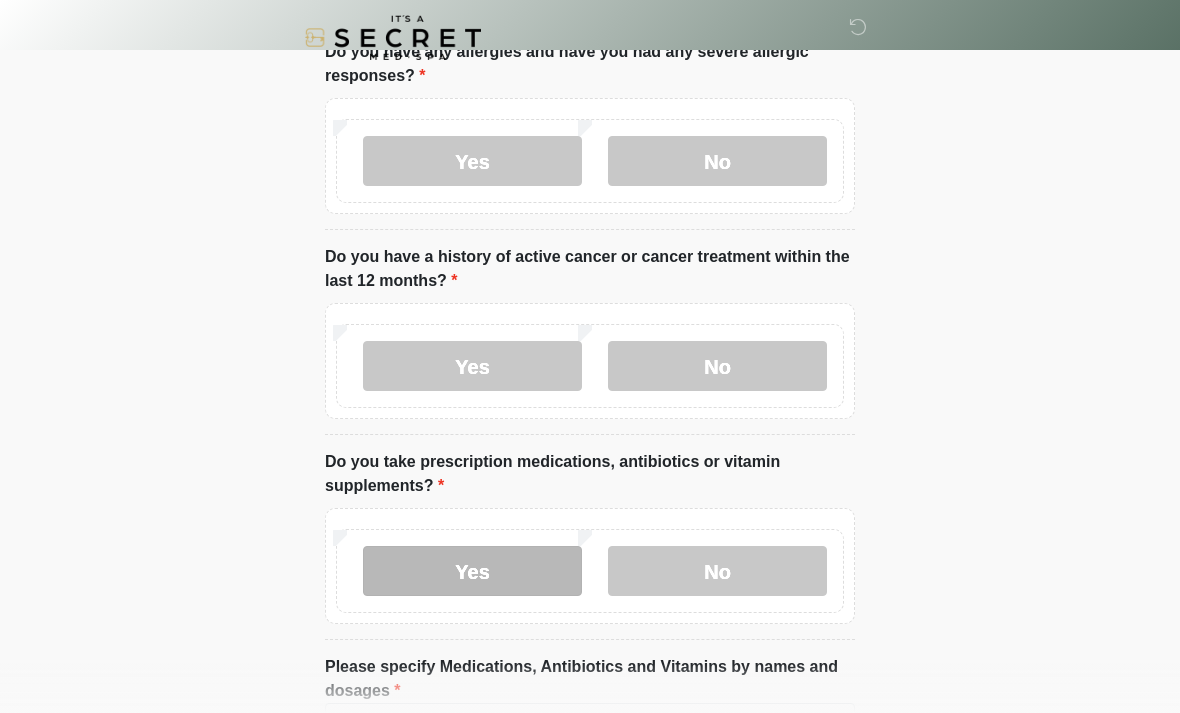 scroll, scrollTop: 396, scrollLeft: 0, axis: vertical 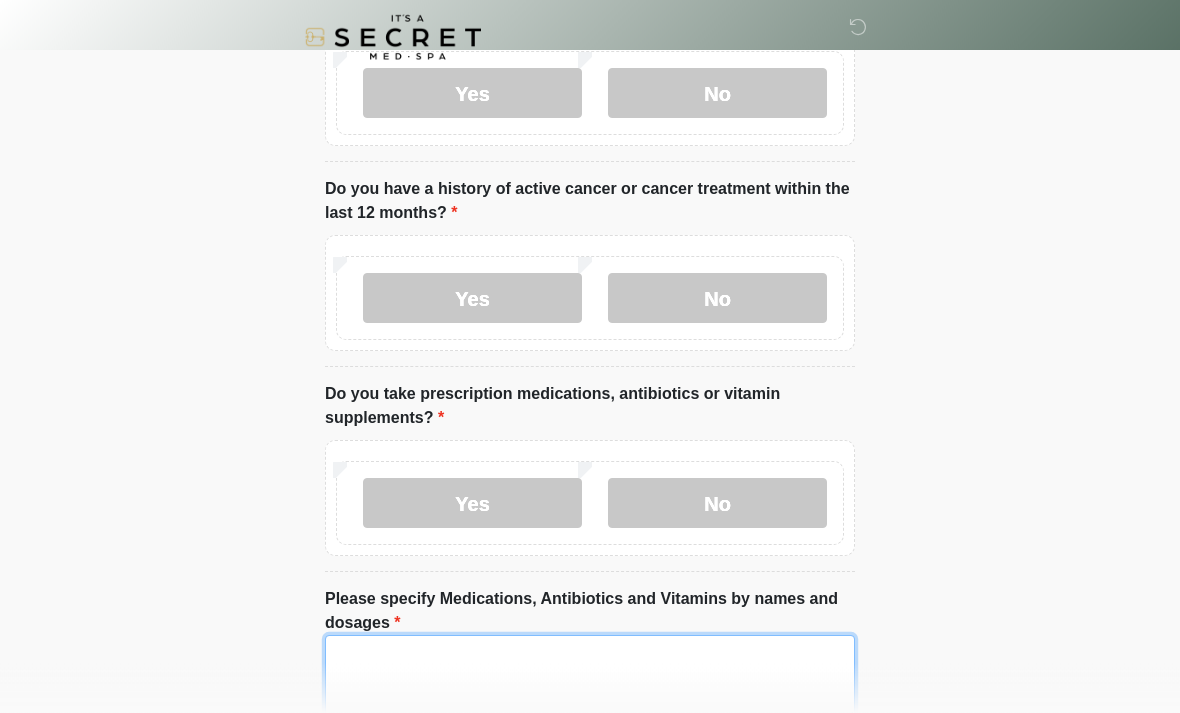 click on "Please specify Medications, Antibiotics and Vitamins by names and dosages" at bounding box center (590, 679) 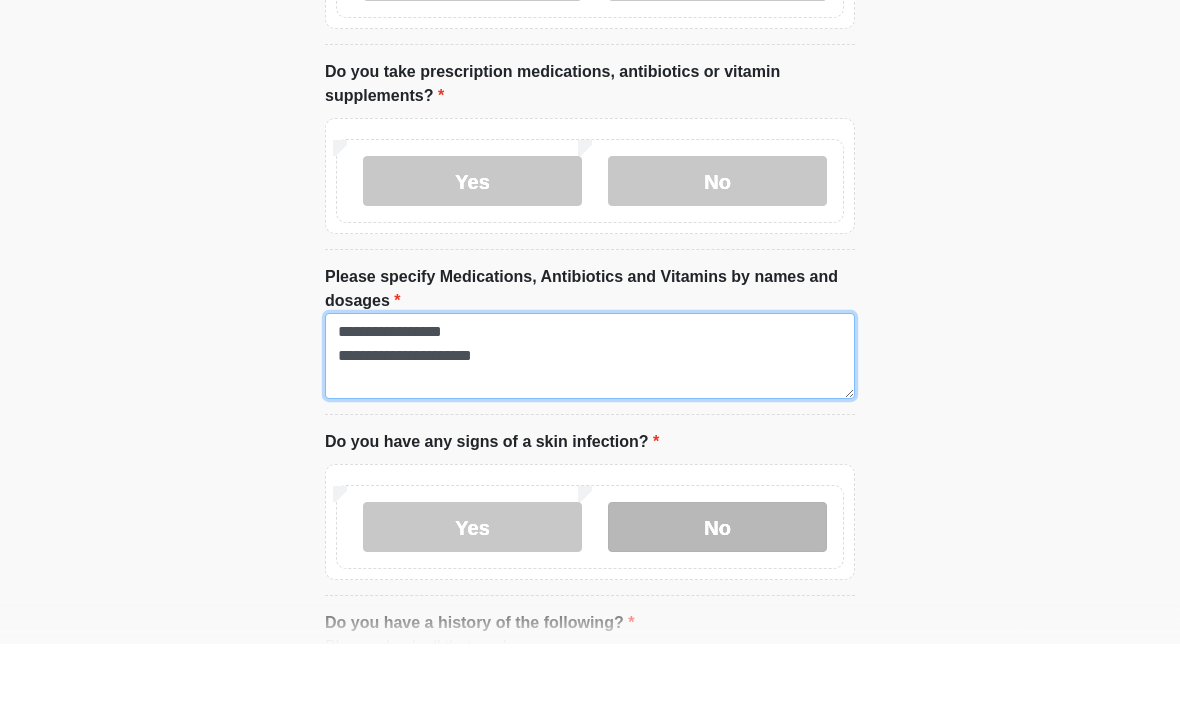 type on "**********" 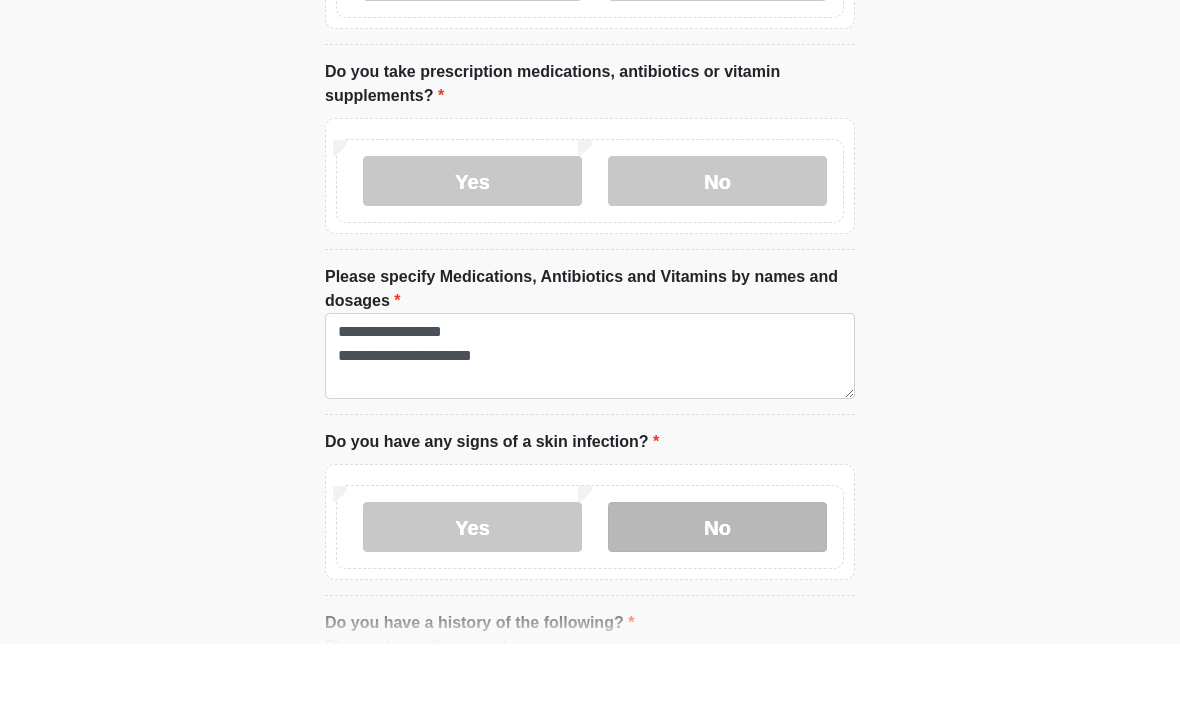 click on "No" at bounding box center (717, 596) 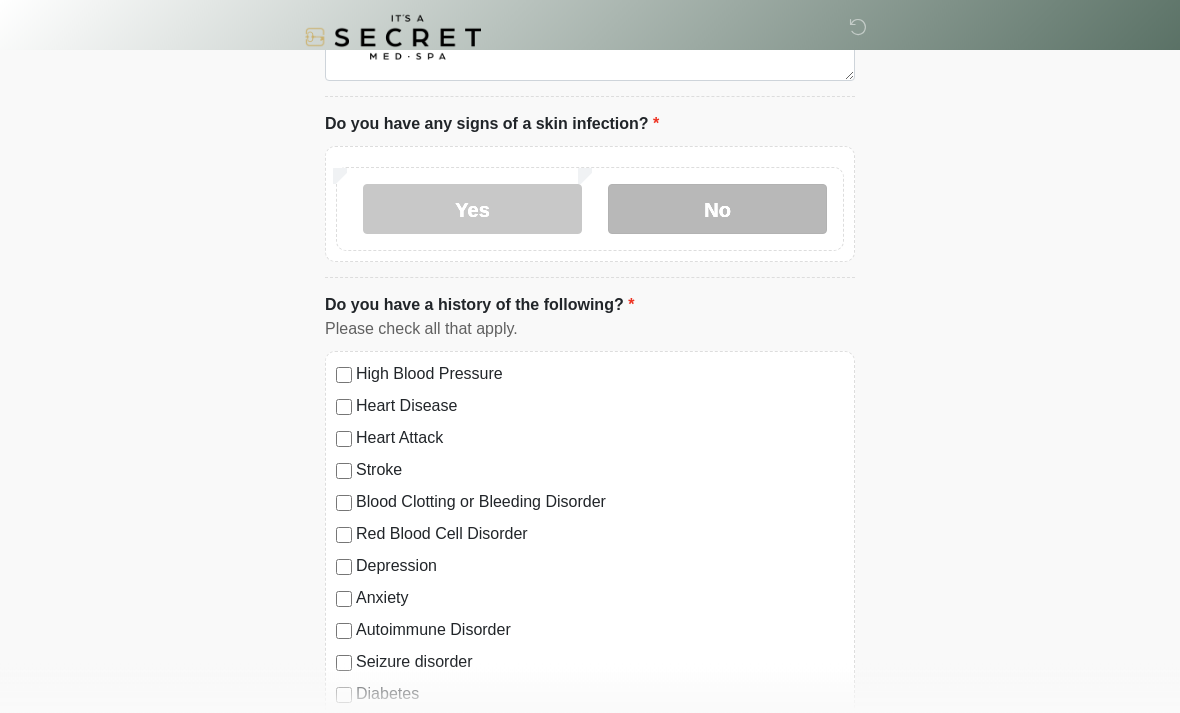 scroll, scrollTop: 1103, scrollLeft: 0, axis: vertical 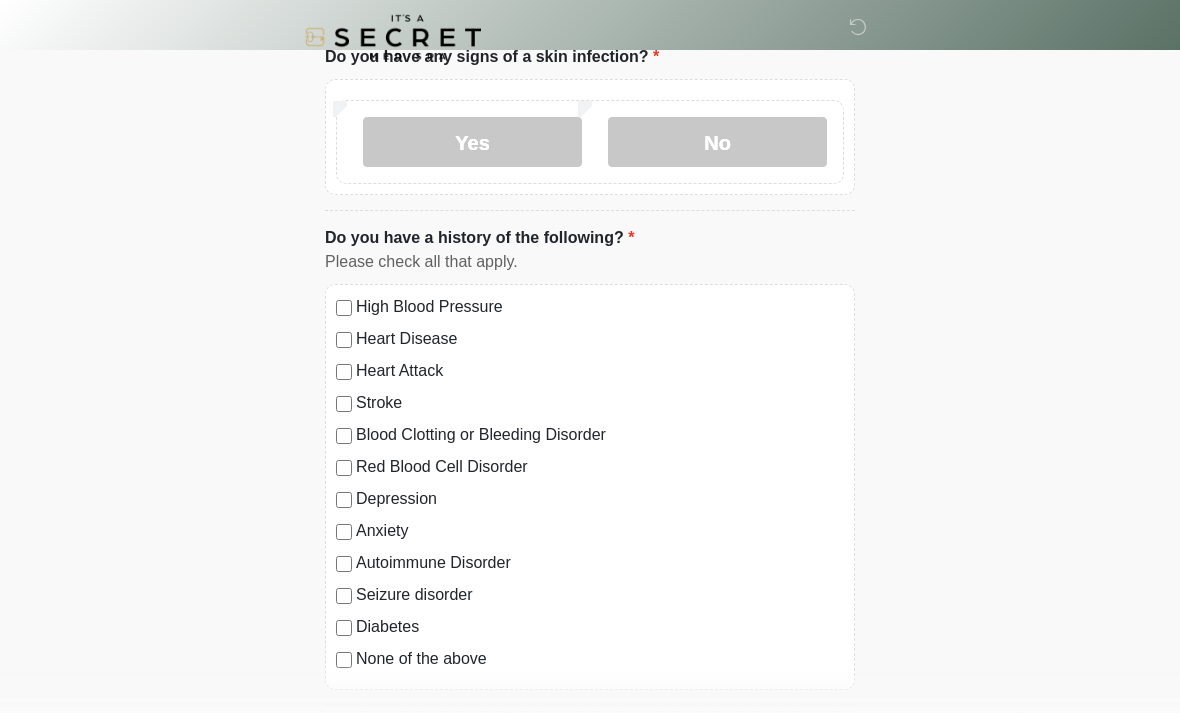 click on "High Blood Pressure" at bounding box center (600, 308) 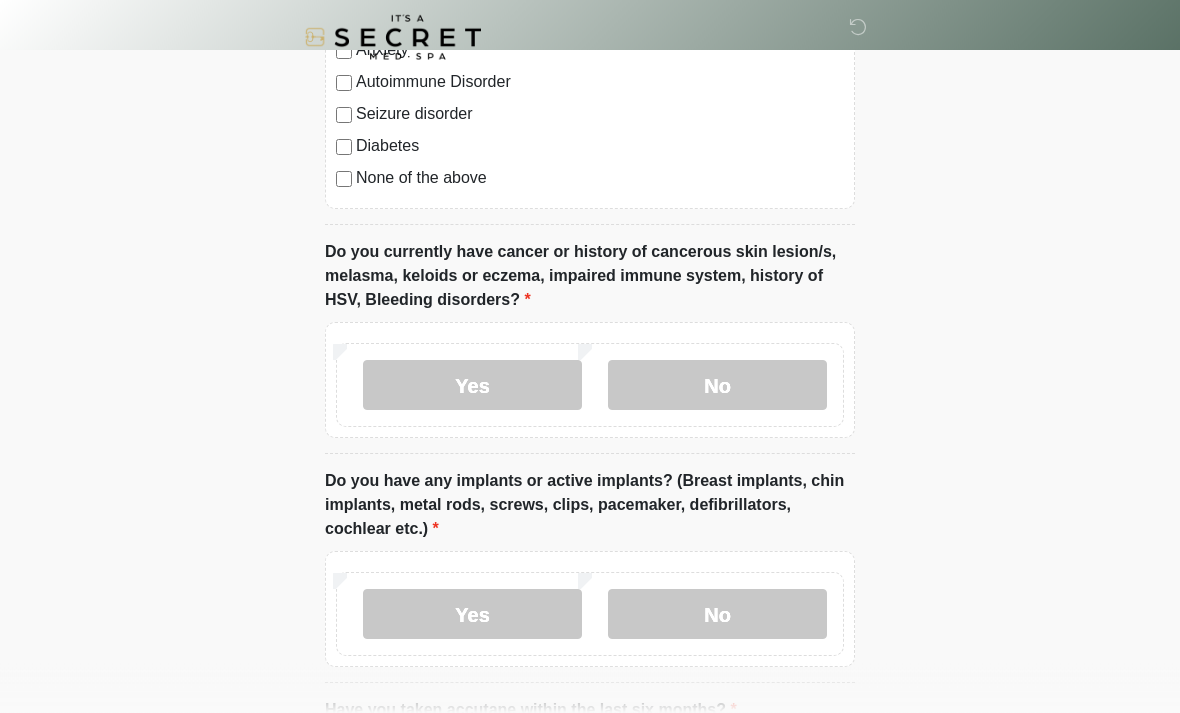 scroll, scrollTop: 1593, scrollLeft: 0, axis: vertical 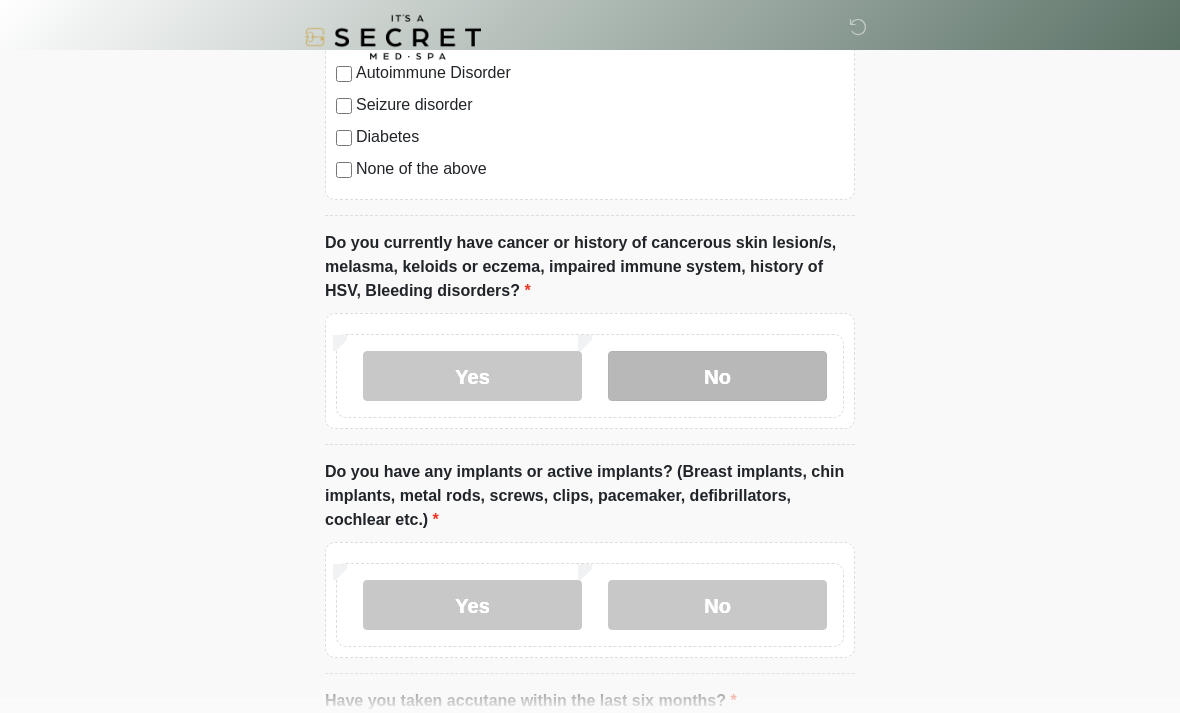 click on "No" at bounding box center [717, 377] 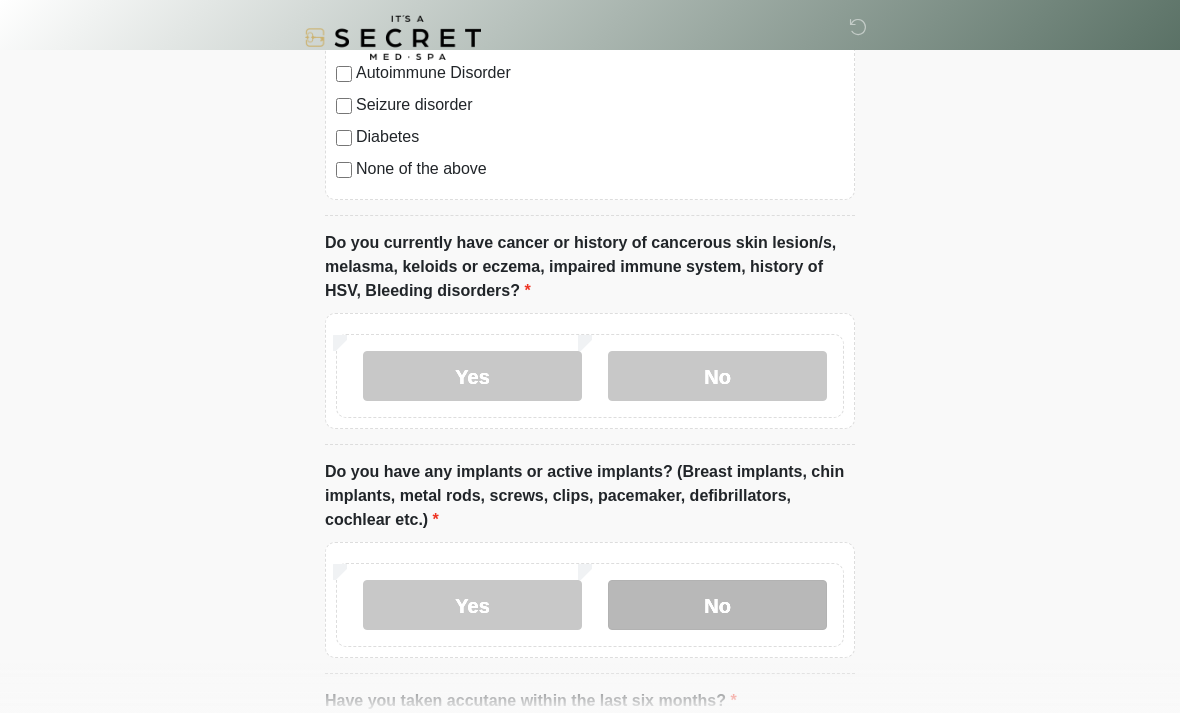 click on "No" at bounding box center [717, 605] 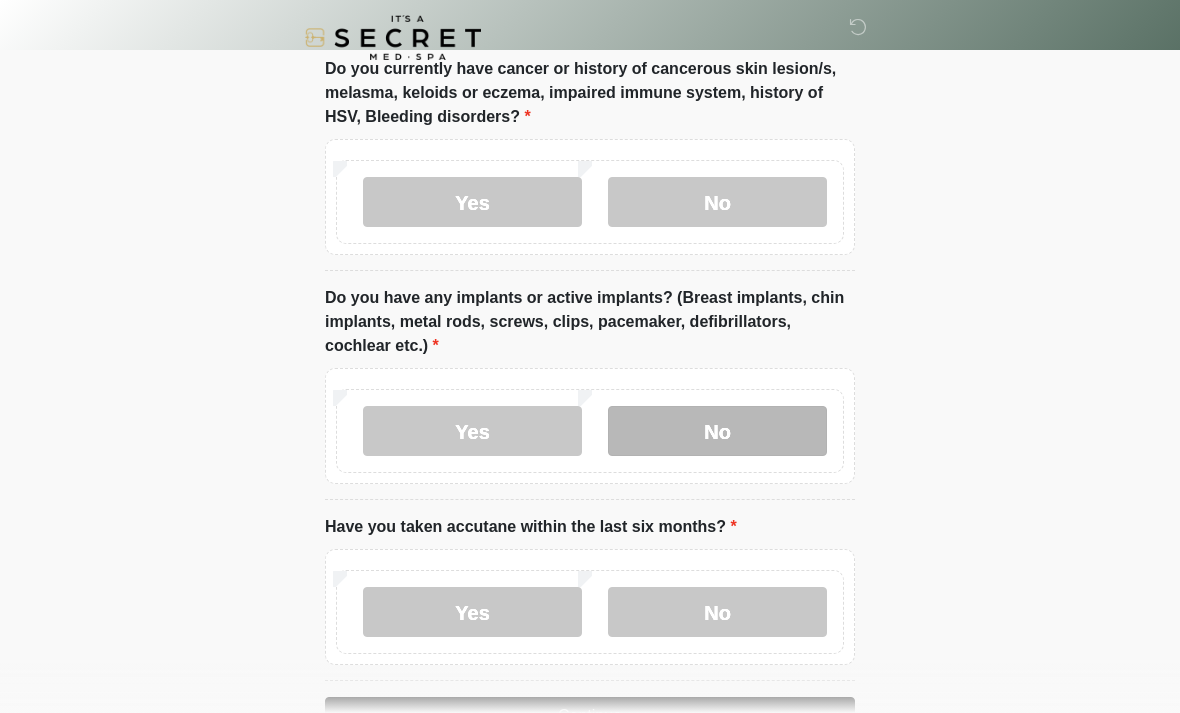 scroll, scrollTop: 1829, scrollLeft: 0, axis: vertical 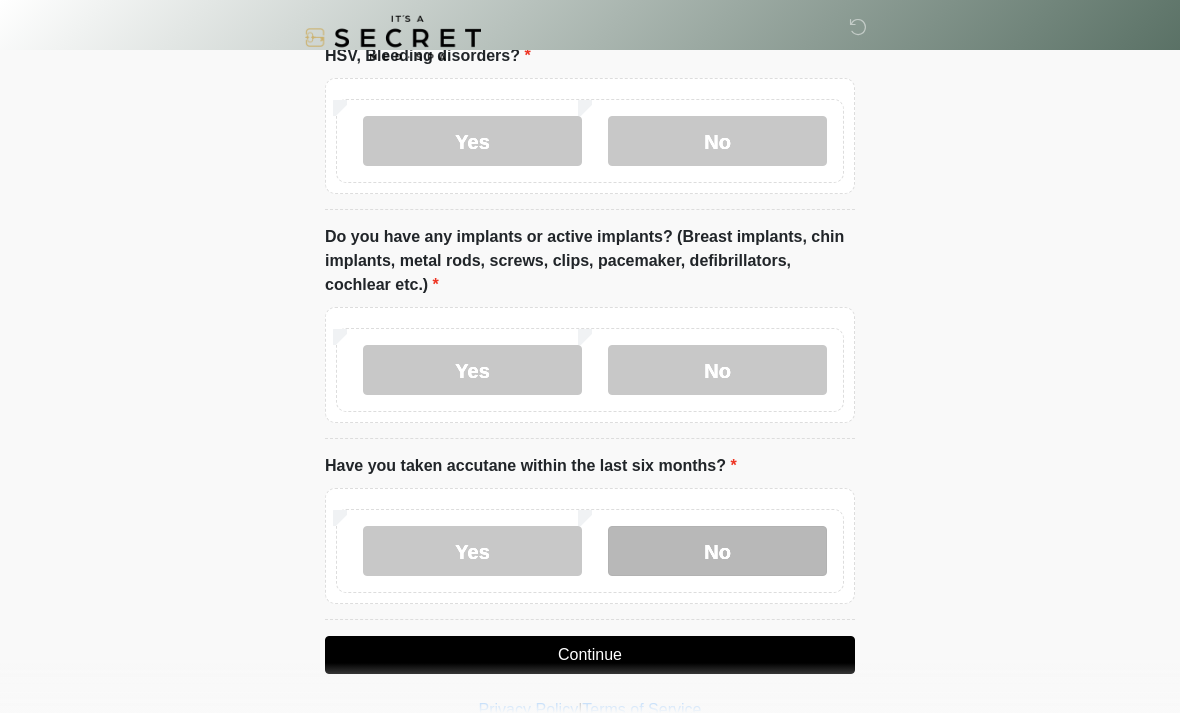 click on "No" at bounding box center (717, 551) 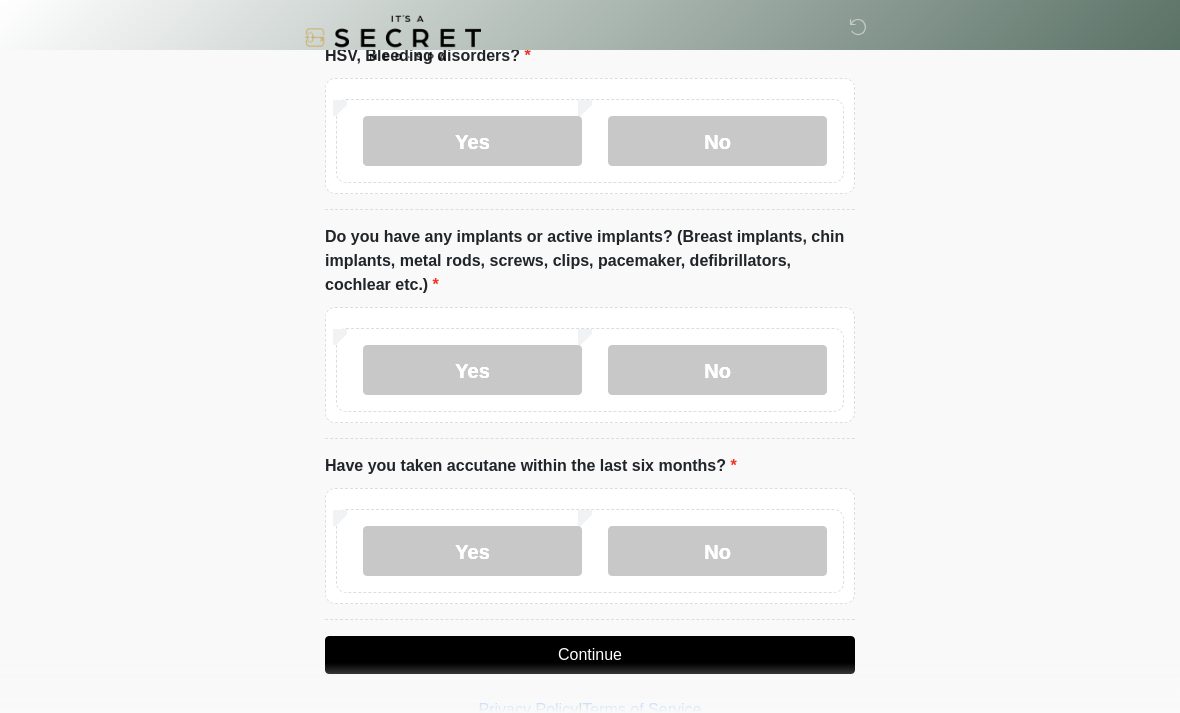 click on "Continue" at bounding box center (590, 655) 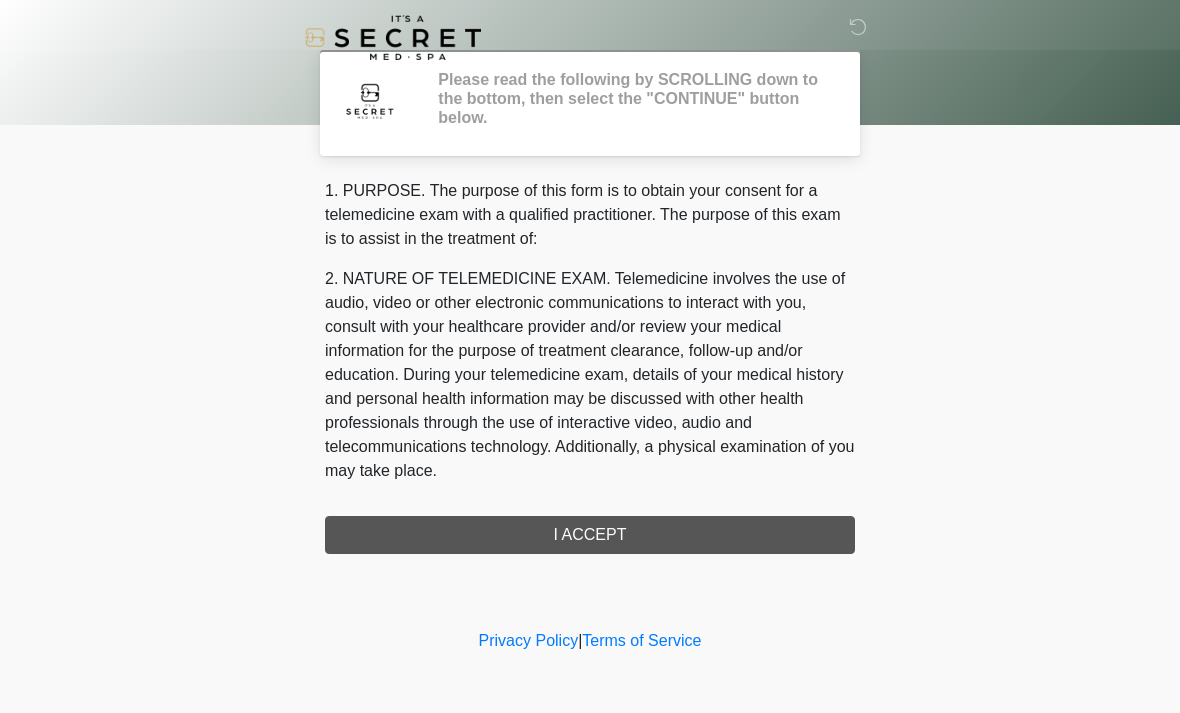 scroll, scrollTop: 0, scrollLeft: 0, axis: both 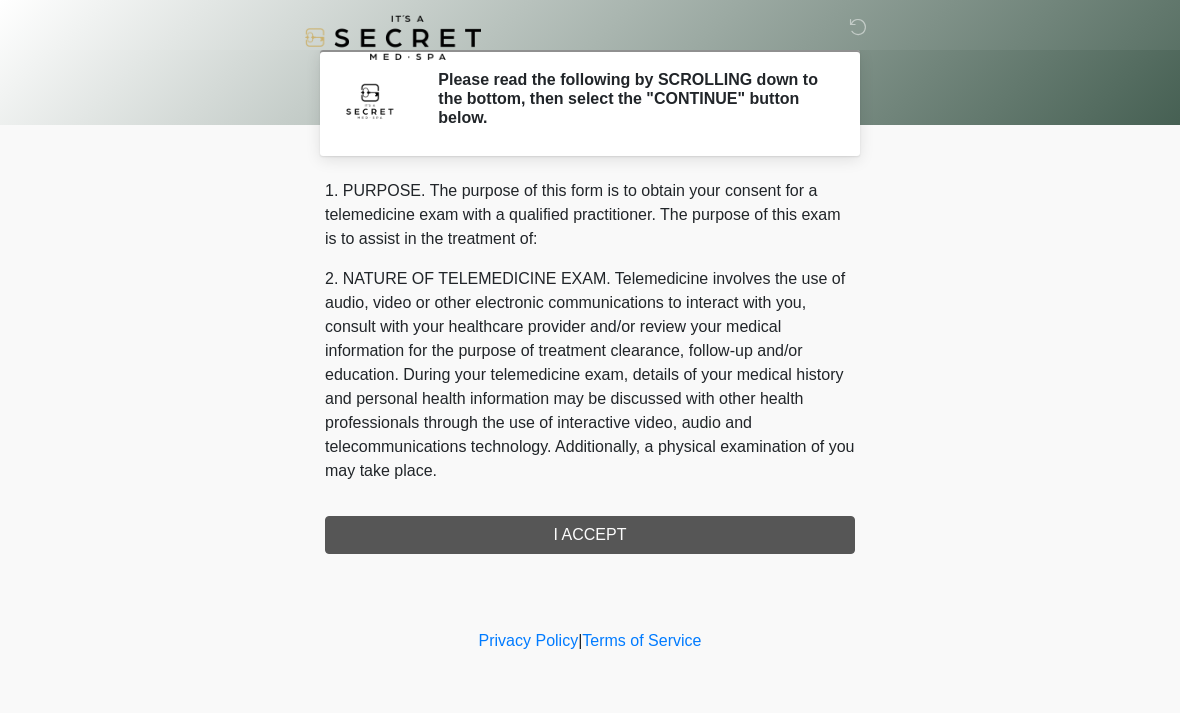 click on "1. PURPOSE. The purpose of this form is to obtain your consent for a telemedicine exam with a qualified practitioner. The purpose of this exam is to assist in the treatment of:  2. NATURE OF TELEMEDICINE EXAM. Telemedicine involves the use of audio, video or other electronic communications to interact with you, consult with your healthcare provider and/or review your medical information for the purpose of treatment clearance, follow-up and/or education. During your telemedicine exam, details of your medical history and personal health information may be discussed with other health professionals through the use of interactive video, audio and telecommunications technology. Additionally, a physical examination of you may take place. 4. HEALTHCARE INSTITUTION. It's A Secret Med Spa has medical and non-medical technical personnel who may participate in the telemedicine exam to aid in the audio/video link with the qualified practitioner.
I ACCEPT" at bounding box center [590, 366] 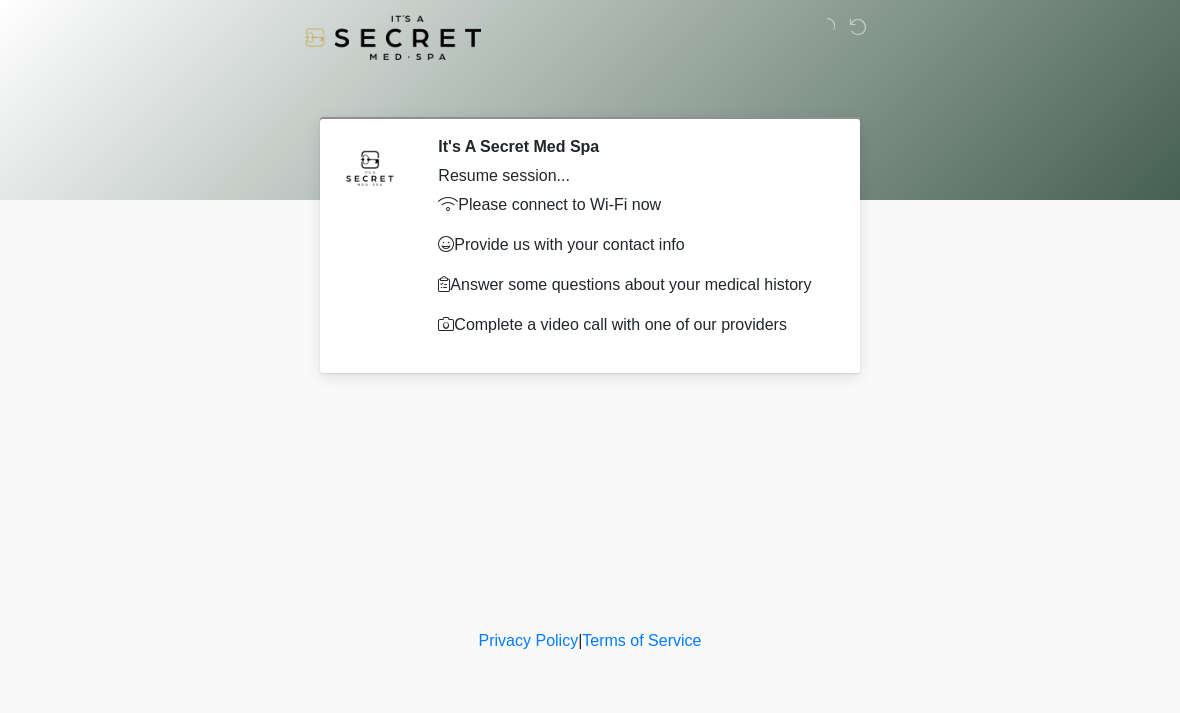 scroll, scrollTop: 0, scrollLeft: 0, axis: both 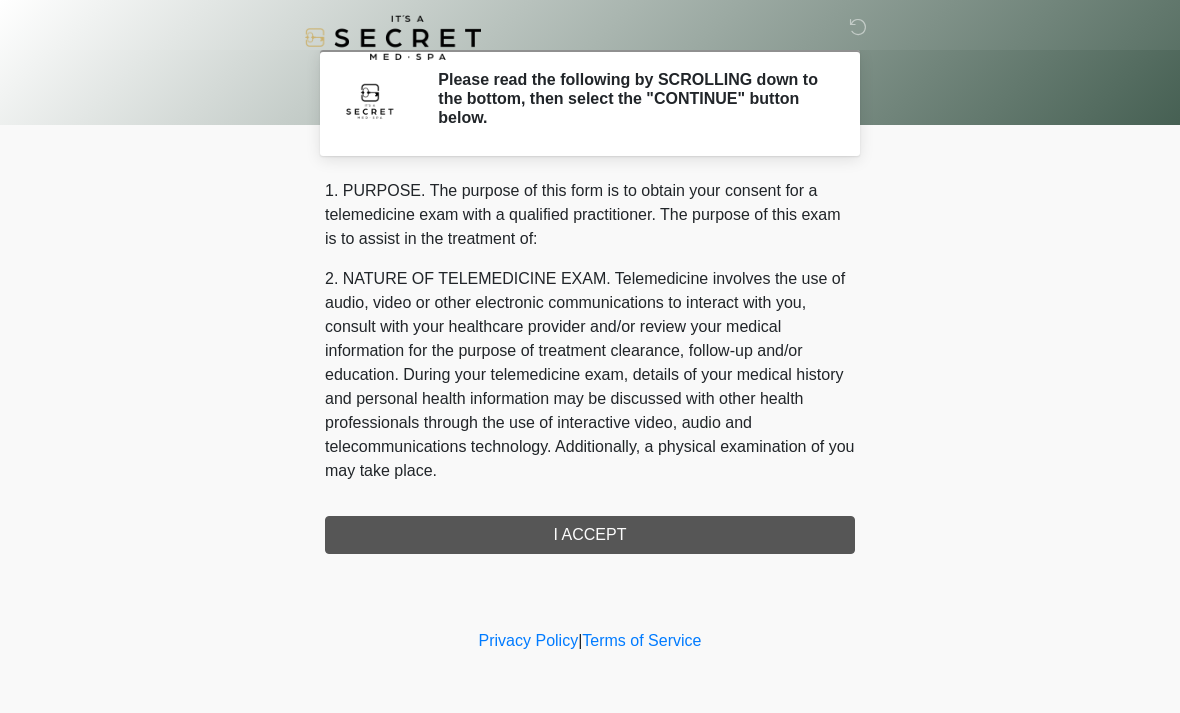 click on "1. PURPOSE. The purpose of this form is to obtain your consent for a telemedicine exam with a qualified practitioner. The purpose of this exam is to assist in the treatment of:  2. NATURE OF TELEMEDICINE EXAM. Telemedicine involves the use of audio, video or other electronic communications to interact with you, consult with your healthcare provider and/or review your medical information for the purpose of treatment clearance, follow-up and/or education. During your telemedicine exam, details of your medical history and personal health information may be discussed with other health professionals through the use of interactive video, audio and telecommunications technology. Additionally, a physical examination of you may take place. 4. HEALTHCARE INSTITUTION. It's A Secret Med Spa has medical and non-medical technical personnel who may participate in the telemedicine exam to aid in the audio/video link with the qualified practitioner.
I ACCEPT" at bounding box center (590, 366) 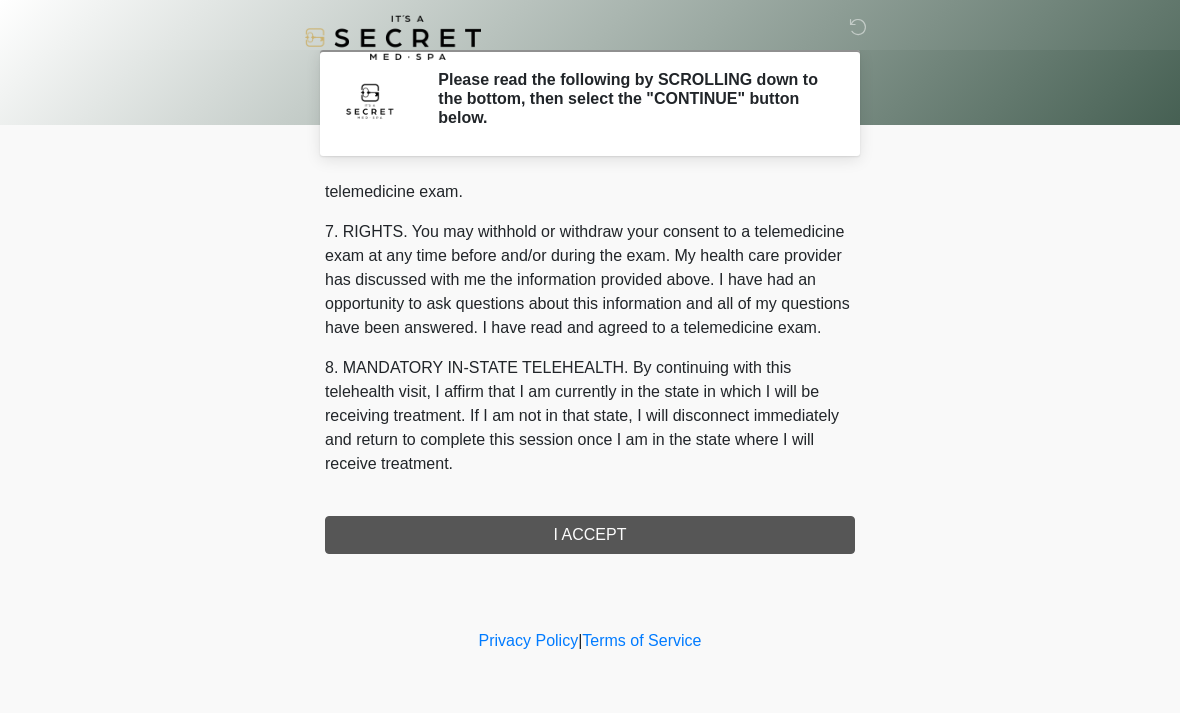 scroll, scrollTop: 847, scrollLeft: 0, axis: vertical 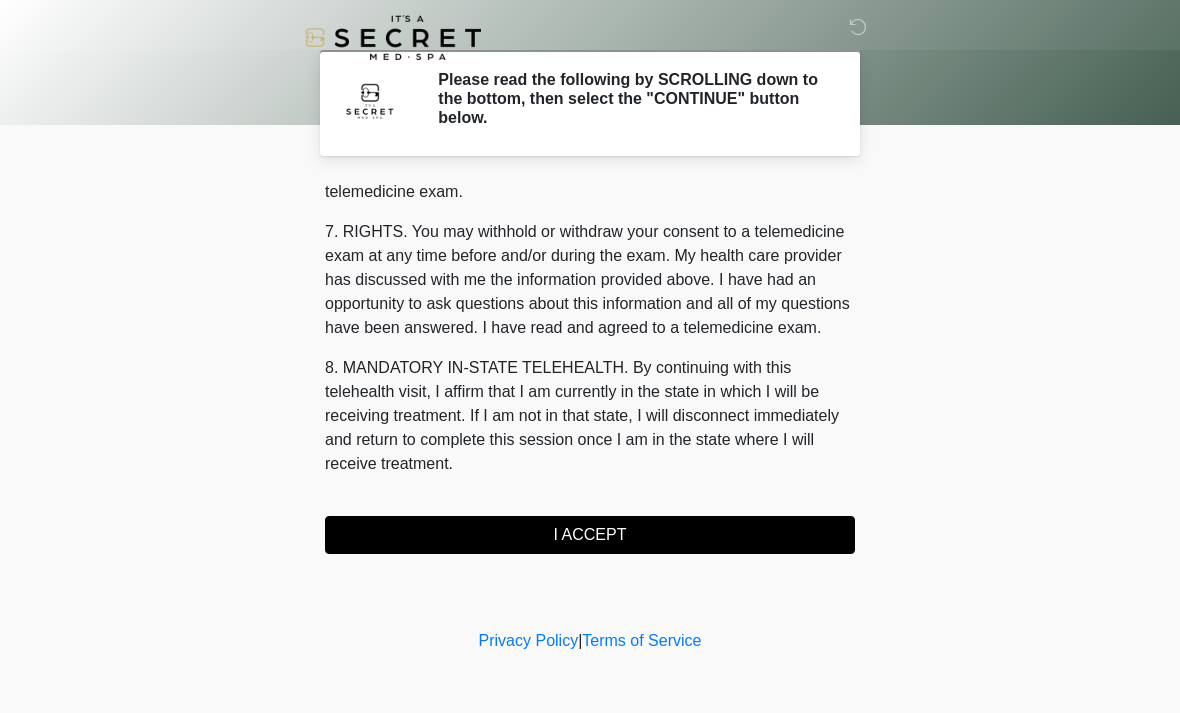 click on "I ACCEPT" at bounding box center (590, 535) 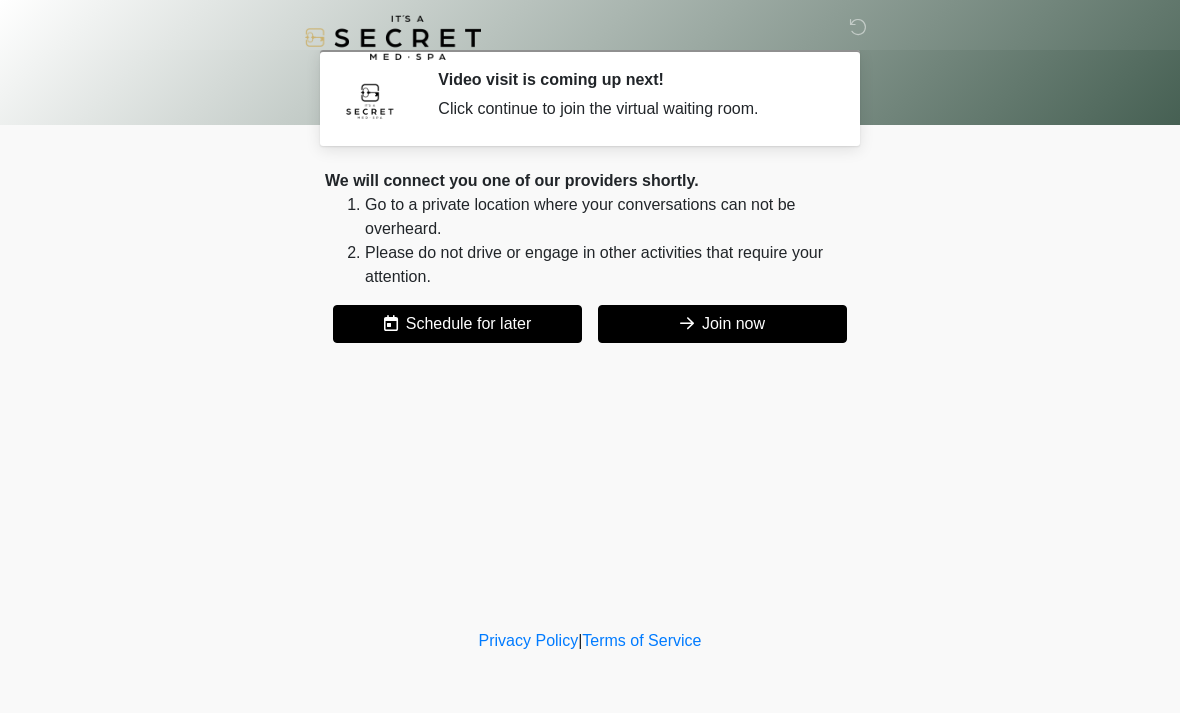 click on "Join now" at bounding box center [722, 324] 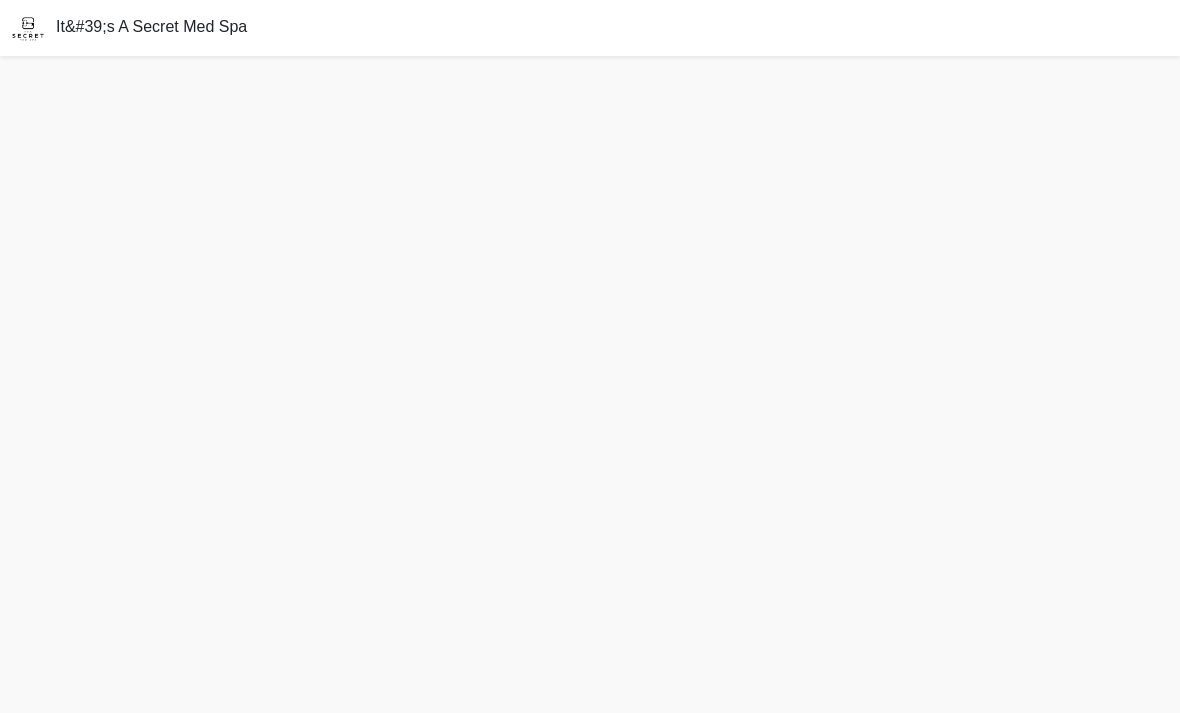 scroll, scrollTop: 0, scrollLeft: 0, axis: both 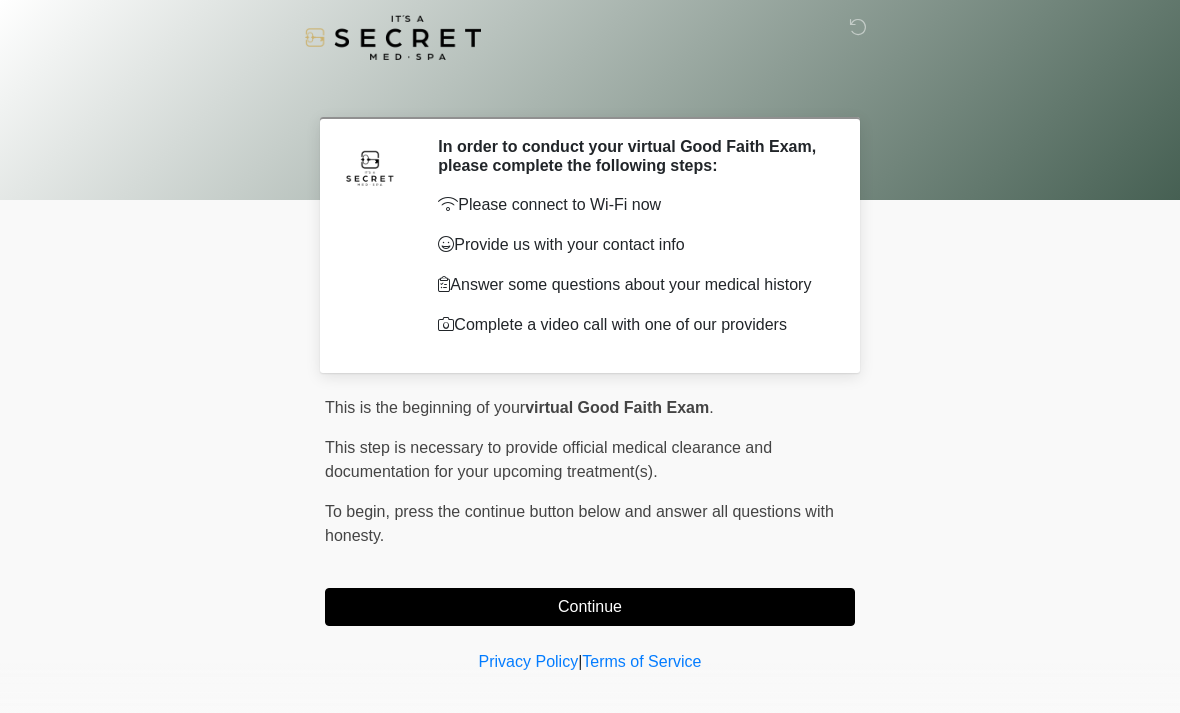 click on "Continue" at bounding box center (590, 607) 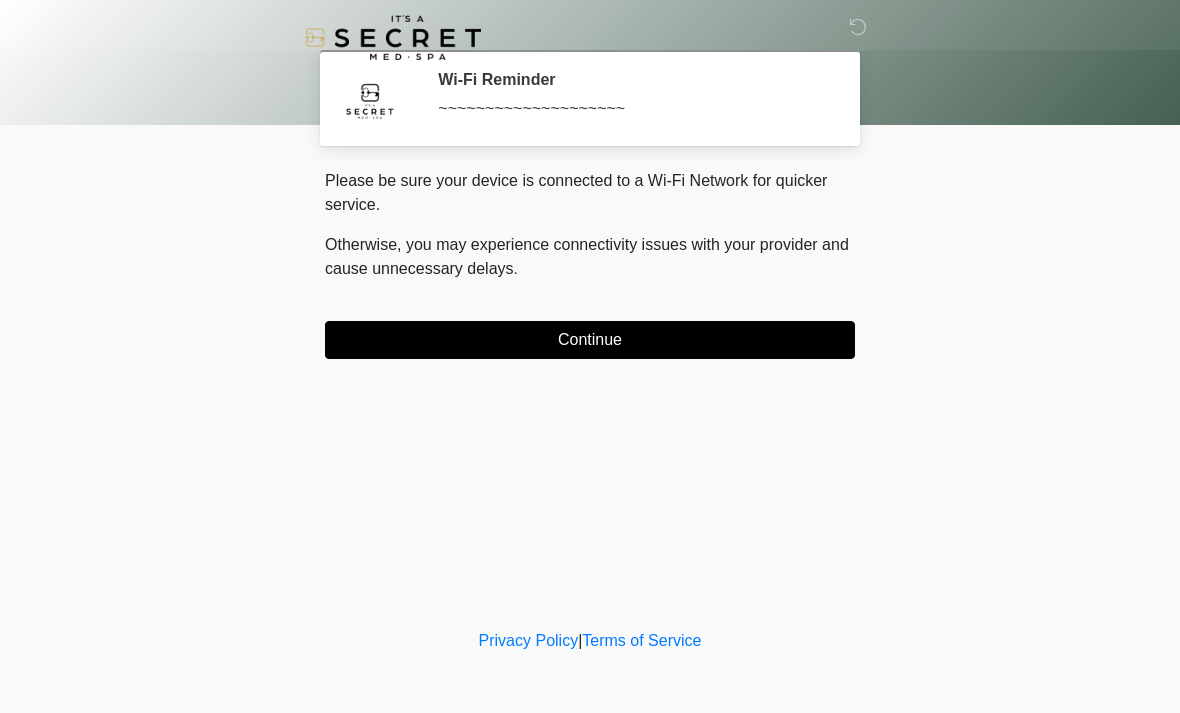 click on "Continue" at bounding box center (590, 340) 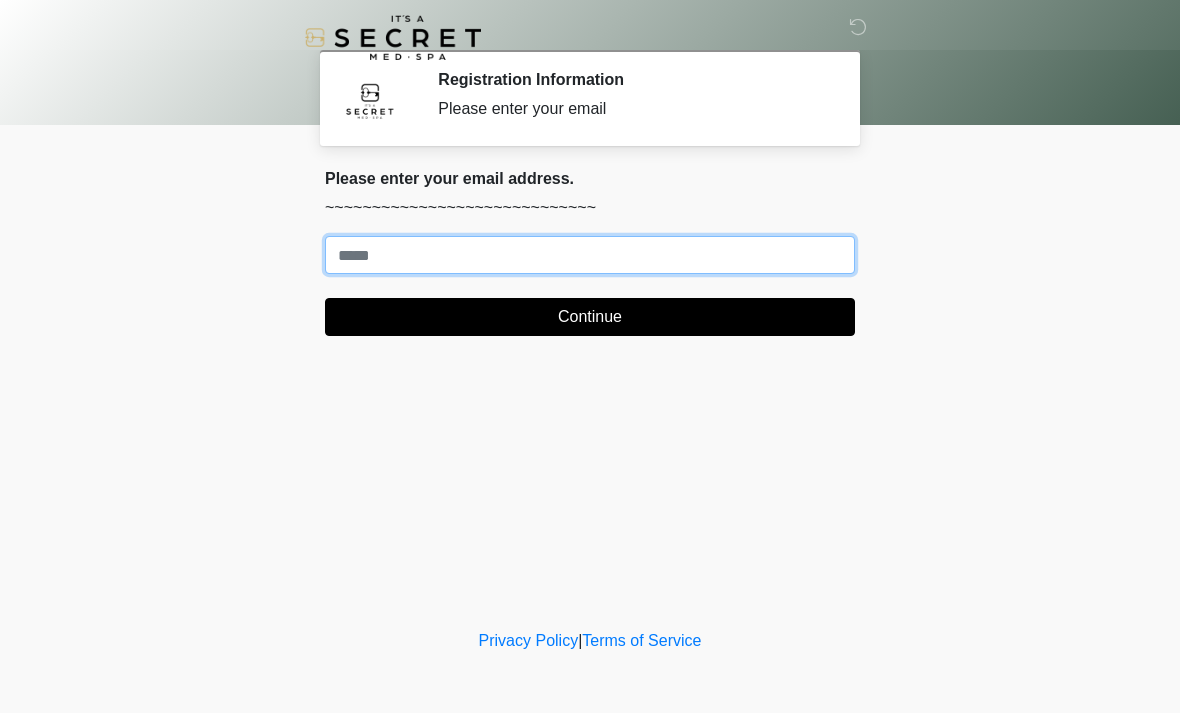 click on "Where should we email your treatment plan?" at bounding box center [590, 255] 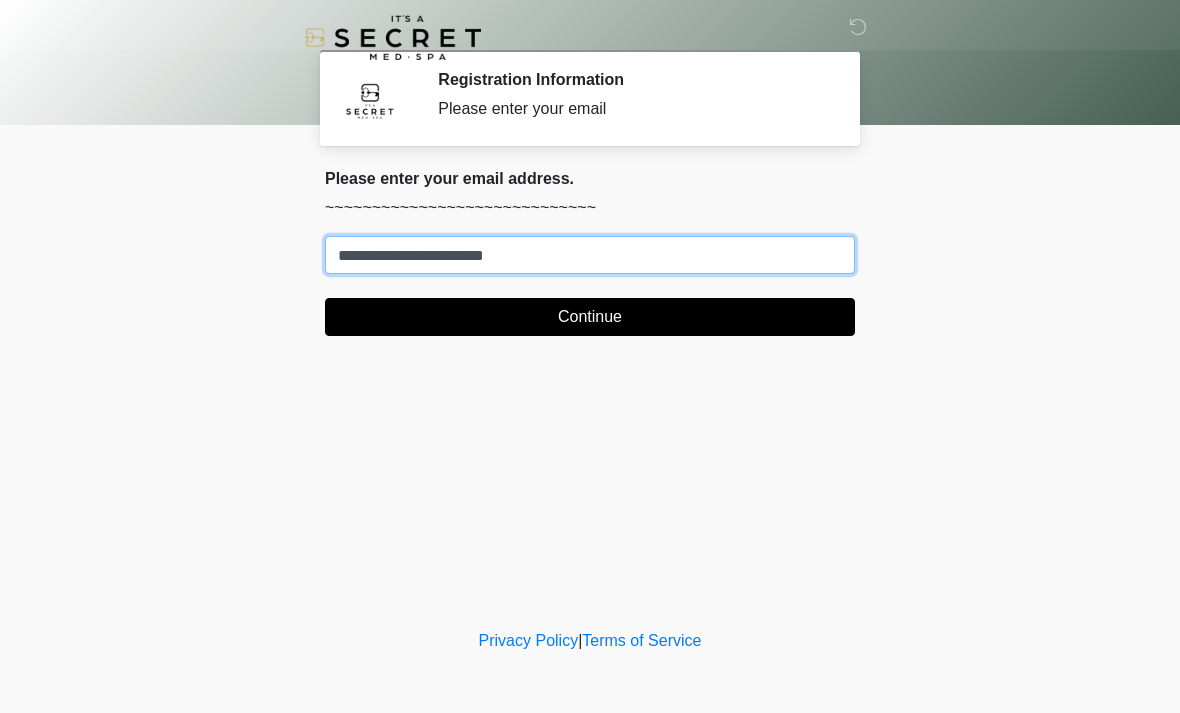 type on "**********" 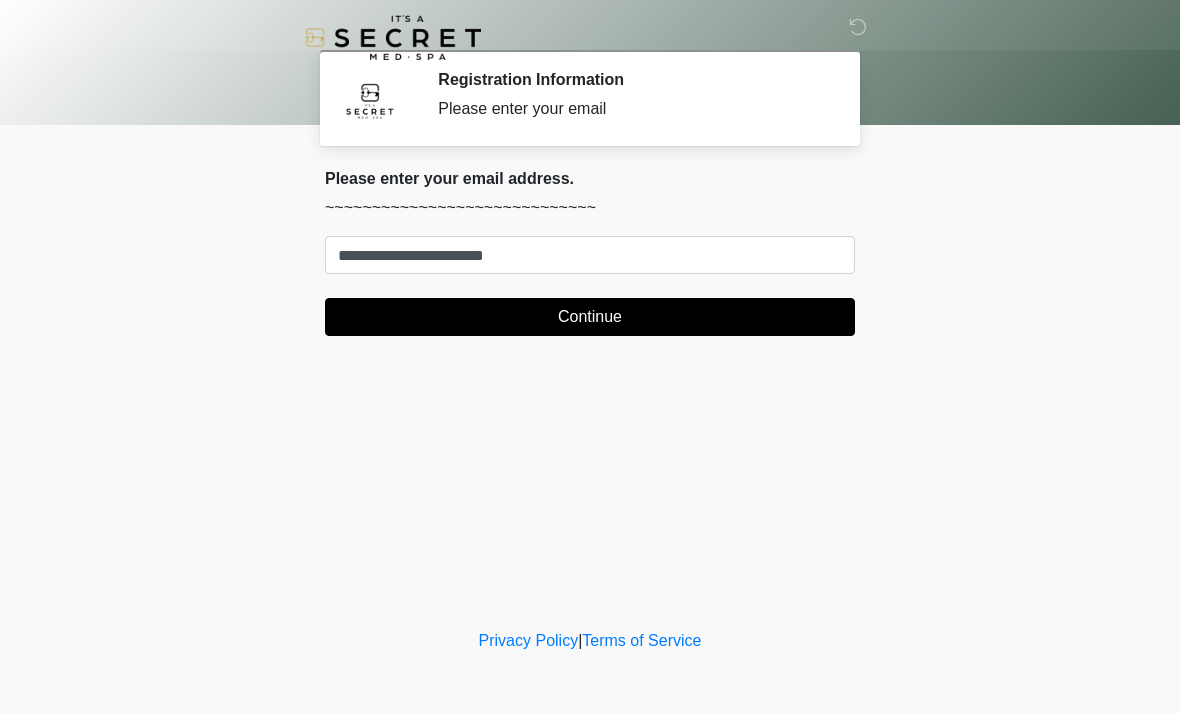 click on "Continue" at bounding box center [590, 317] 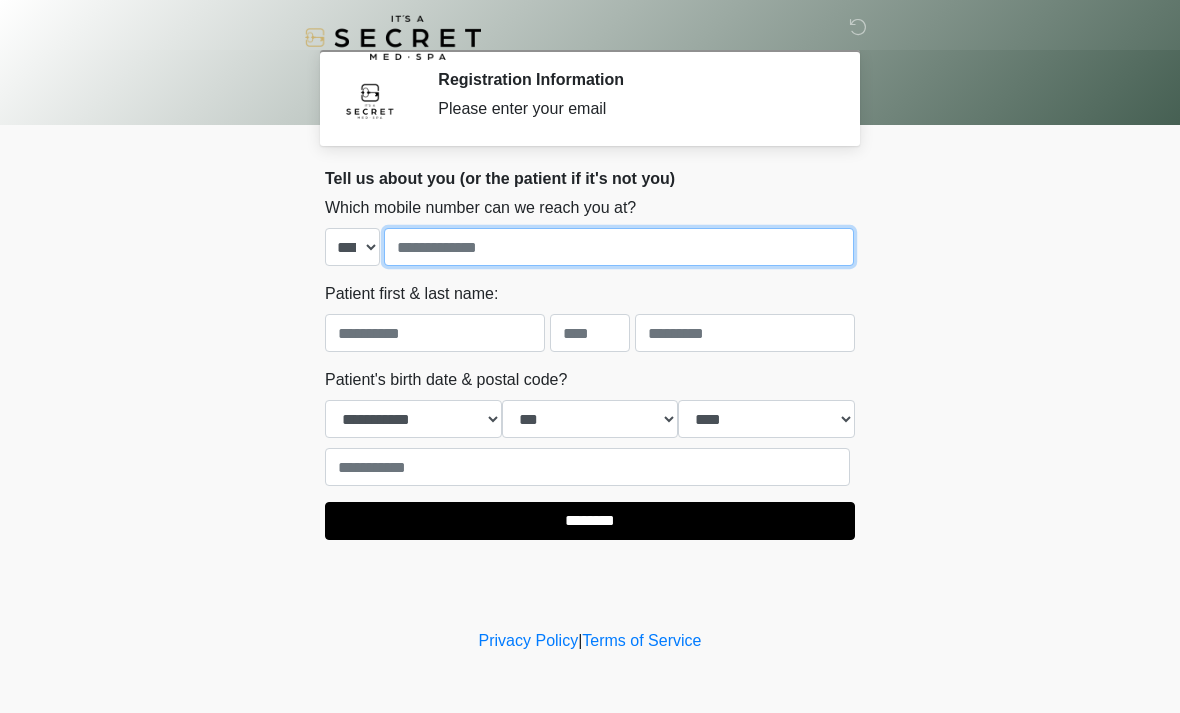 click at bounding box center (619, 247) 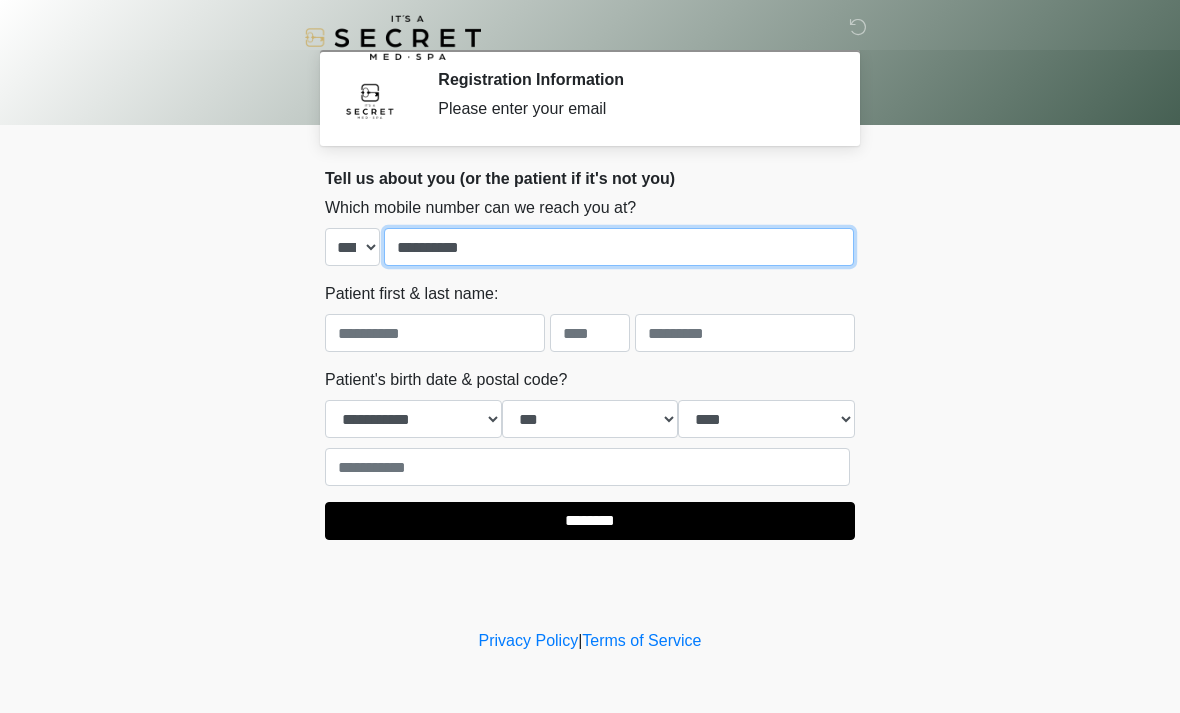 type on "**********" 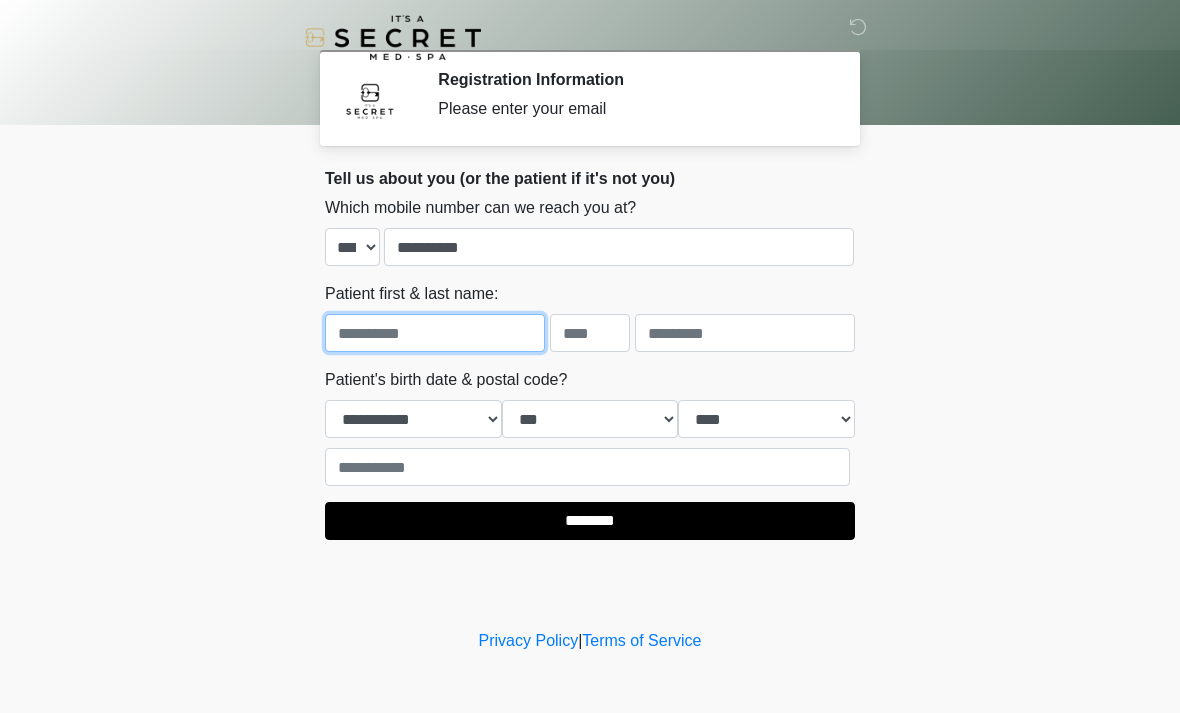 click at bounding box center (435, 333) 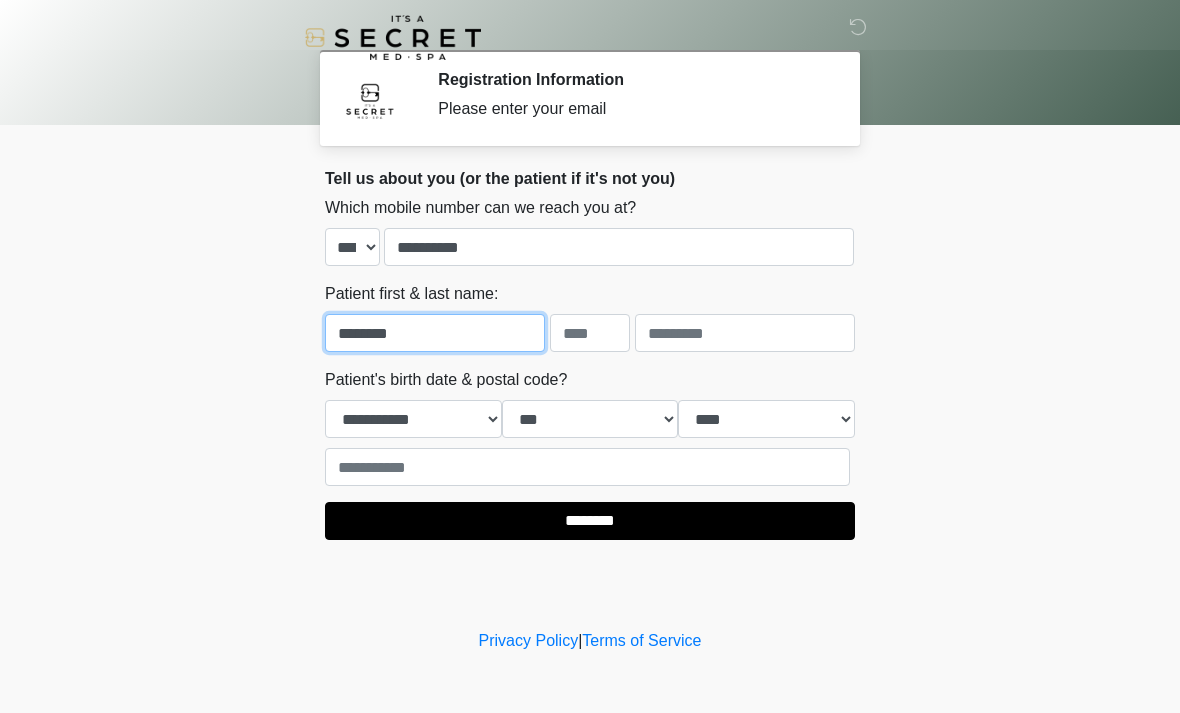 type on "********" 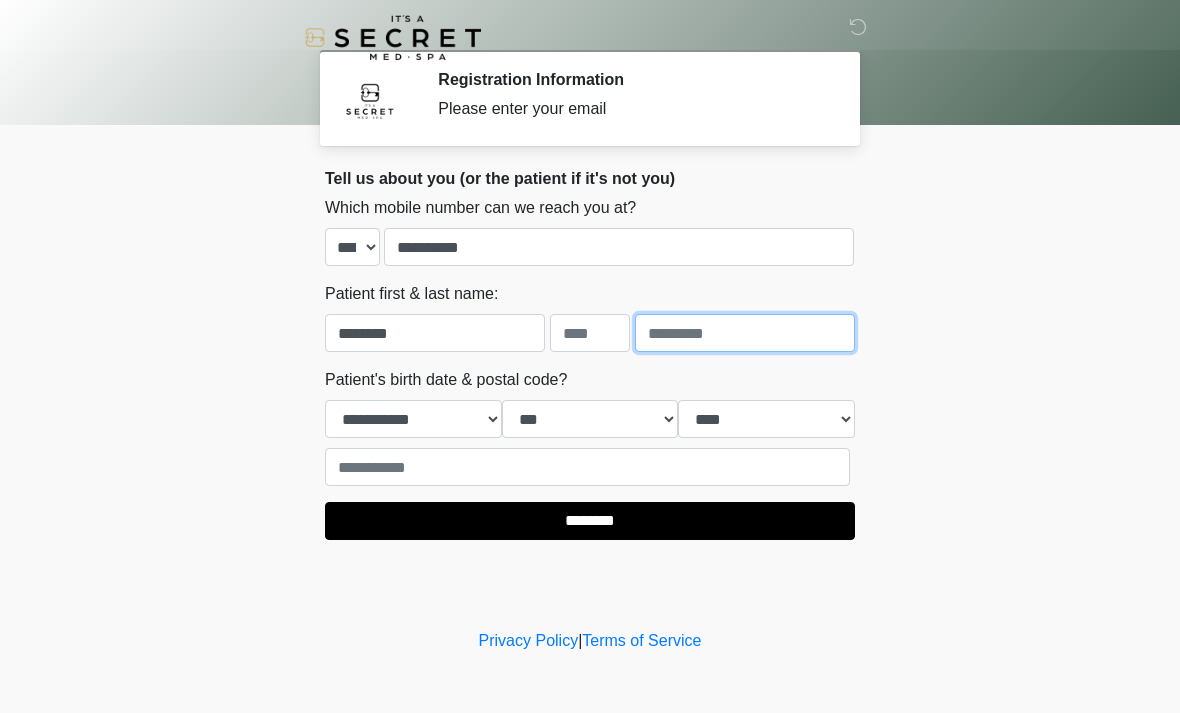 click at bounding box center (745, 333) 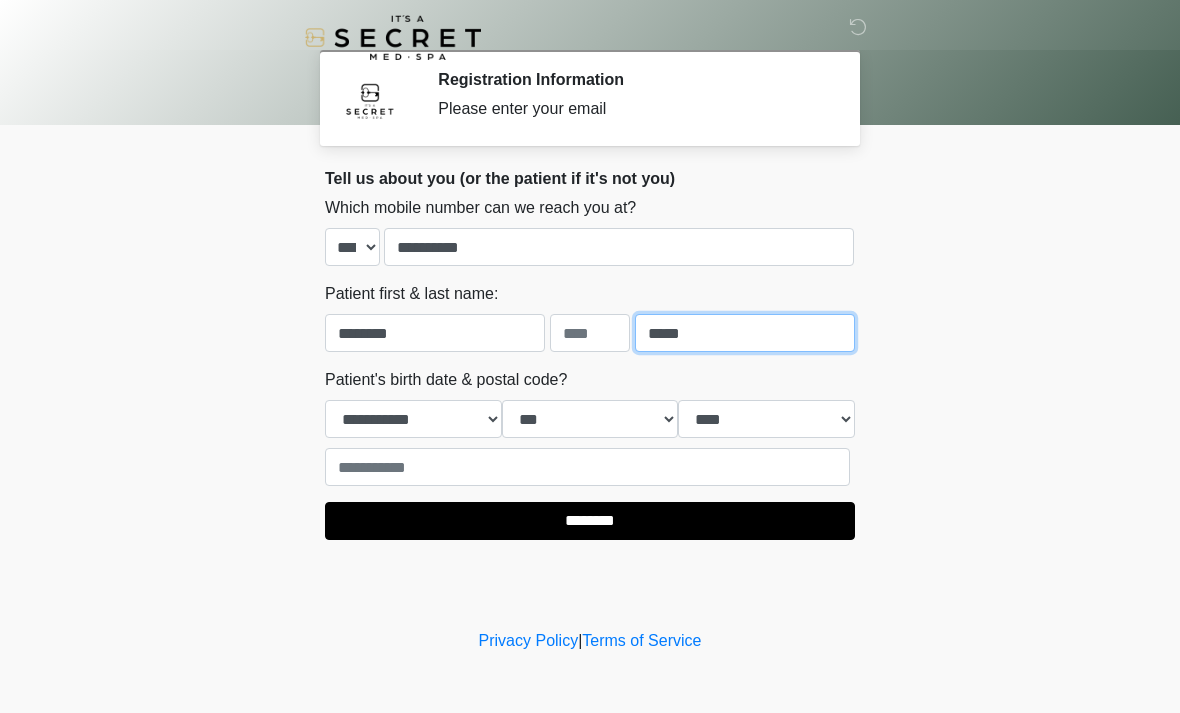 type on "*****" 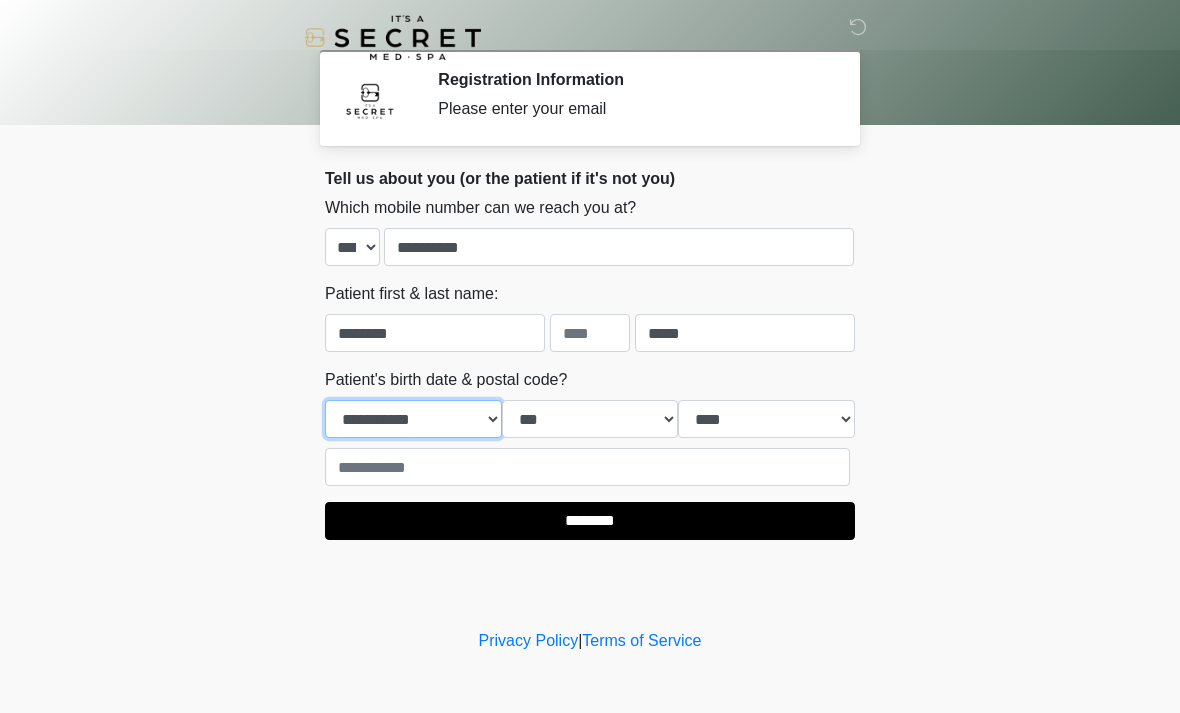 click on "**********" at bounding box center [413, 419] 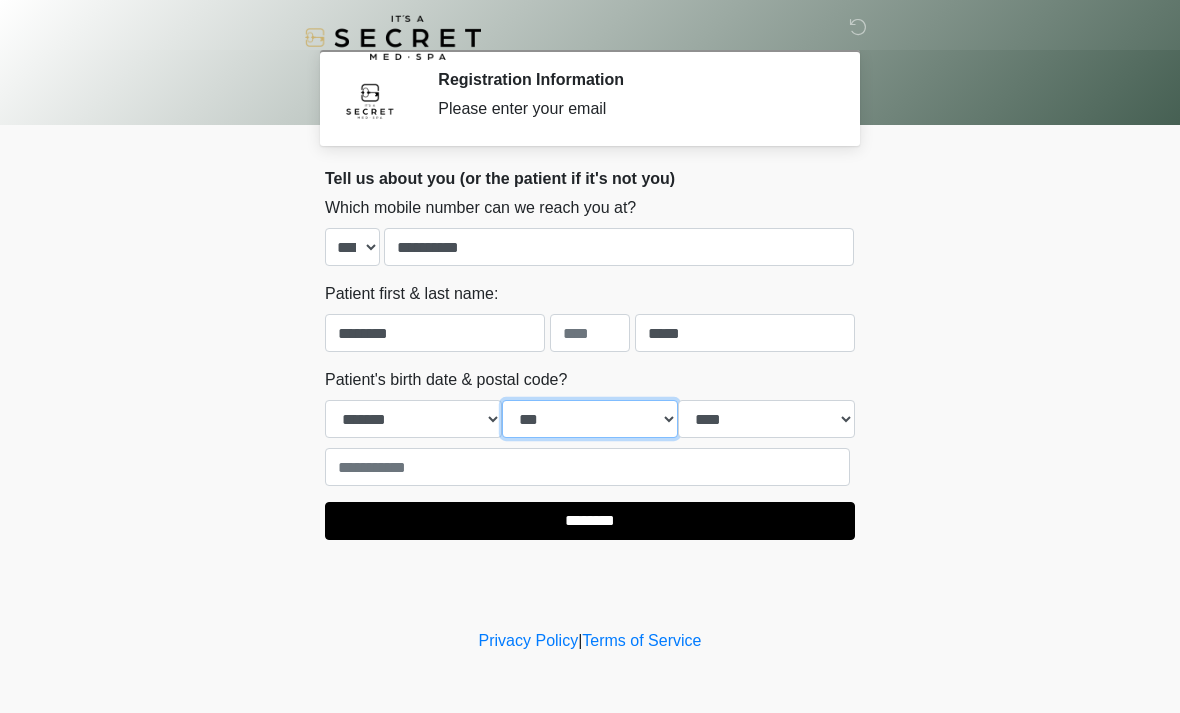 click on "***
*
*
*
*
*
*
*
*
*
**
**
**
**
**
**
**
**
**
**
**
**
**
**
**
**
**
**
**
**
**
**" at bounding box center [590, 419] 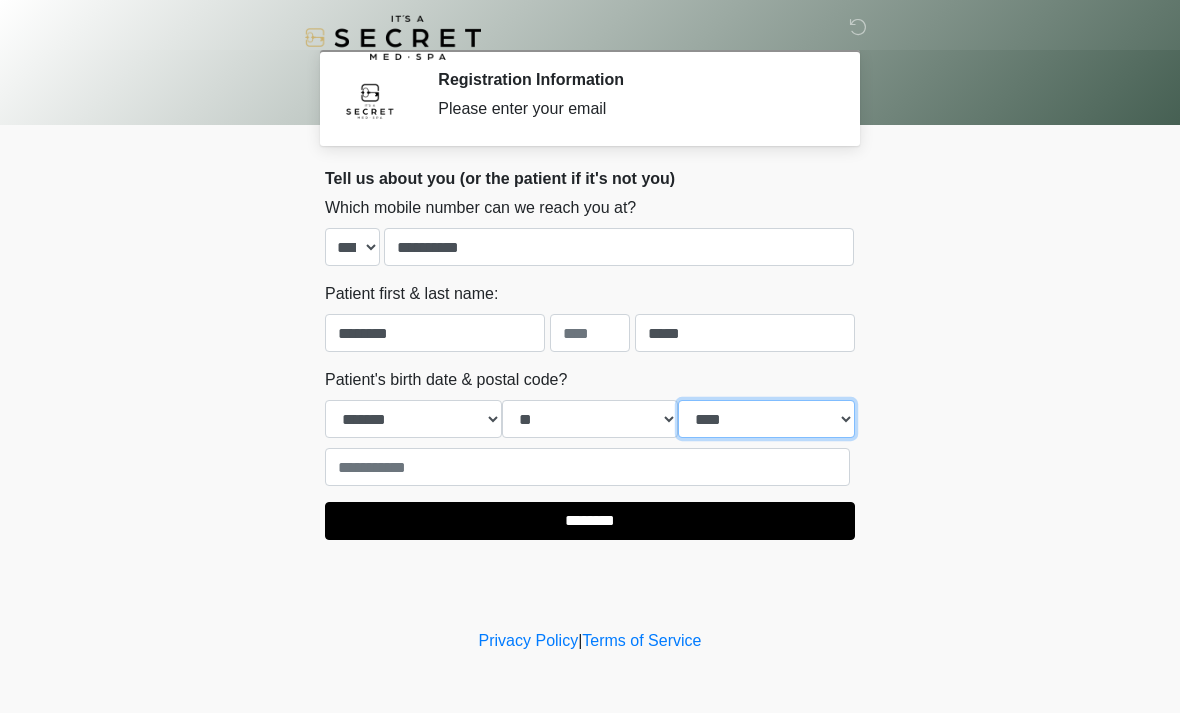 click on "****
****
****
****
****
****
****
****
****
****
****
****
****
****
****
****
****
****
****
****
****
****
****
****
****
****
****
****
****
****
****
****
****
****
****
****
****
****
****
****
****
****
****
****
****
****
****
****
****
****
****
****
****
****
****
****
****
****
****
****
****
****
****
****
****
****
****
****
****
****
****
****
****
****
****
****
****
****
****
****
****
****
****
****
****
****
****
****
****
****
****
****
****
****
****
****
****
****
****
****
****
****" at bounding box center (766, 419) 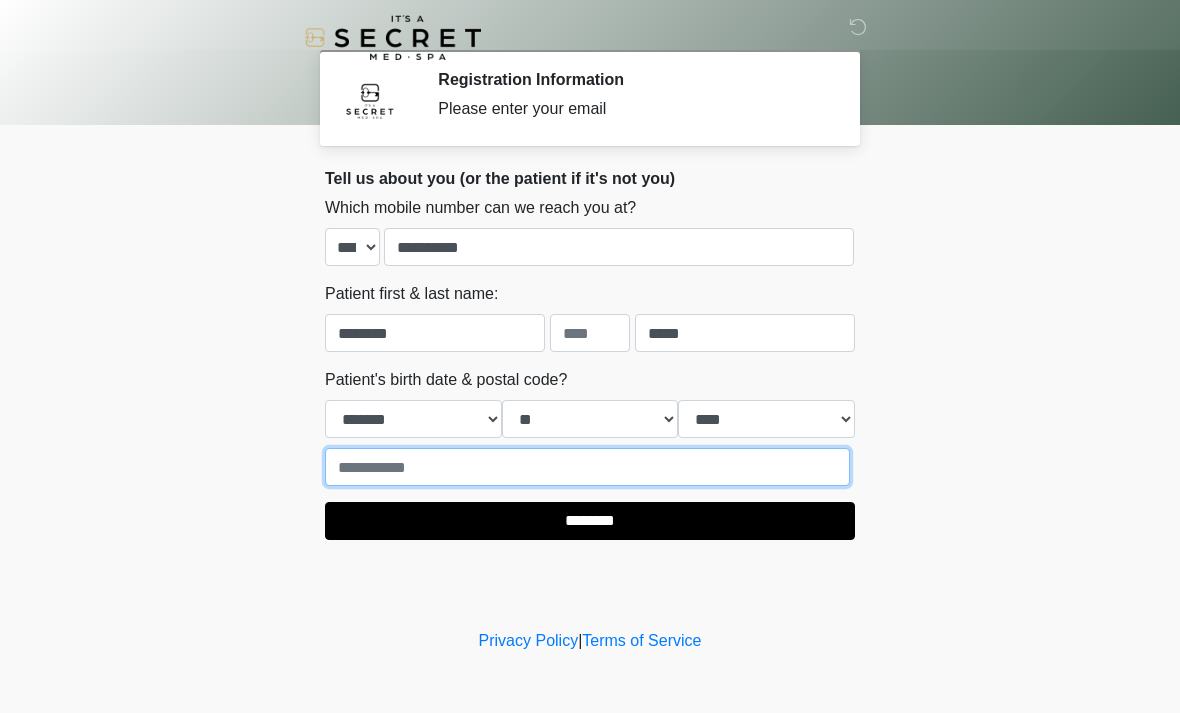 click at bounding box center (587, 467) 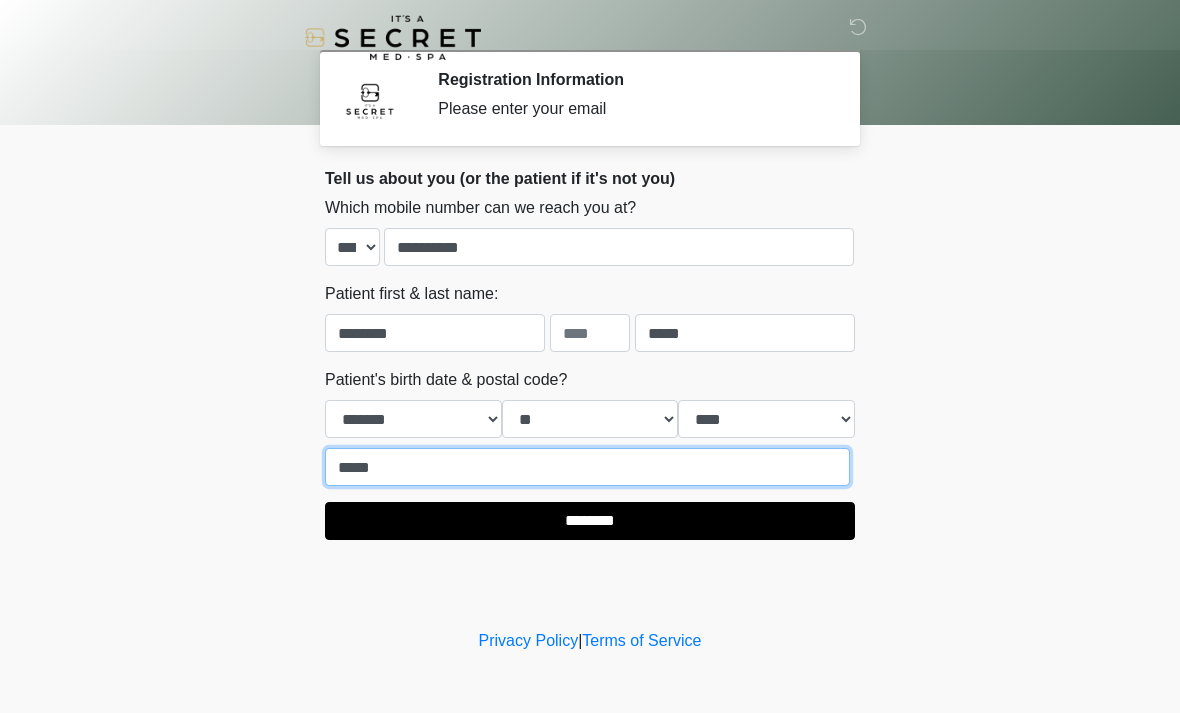 type on "*****" 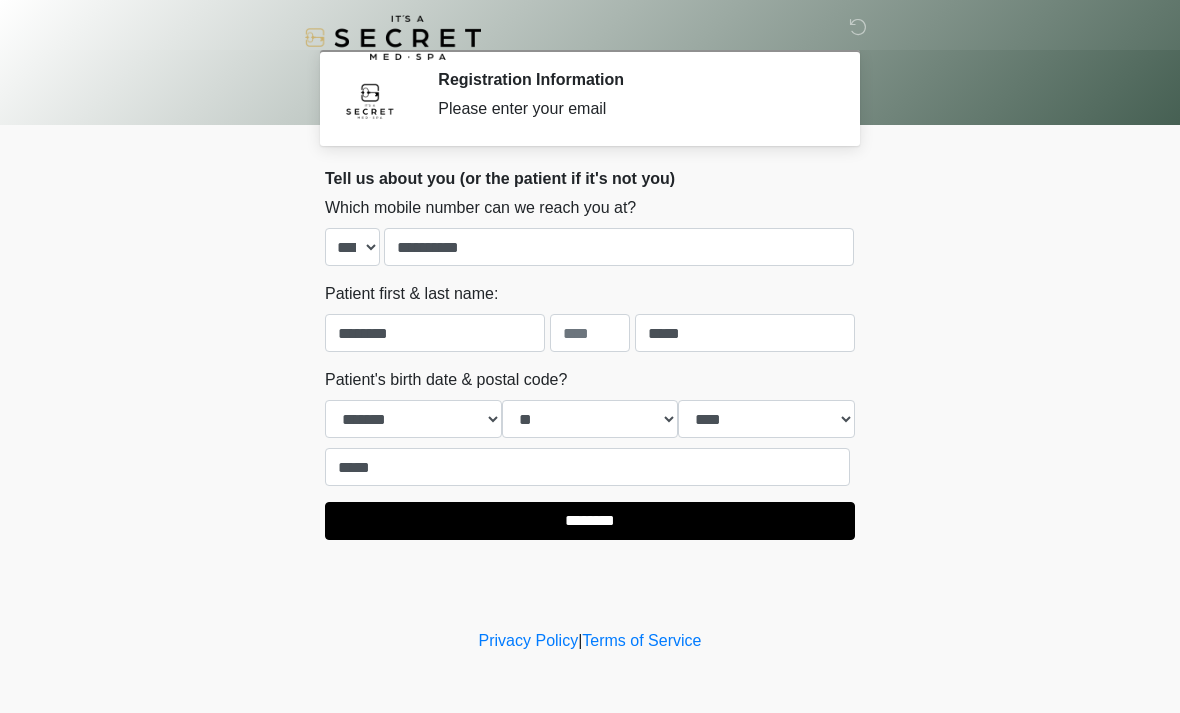 click on "********" at bounding box center [590, 521] 